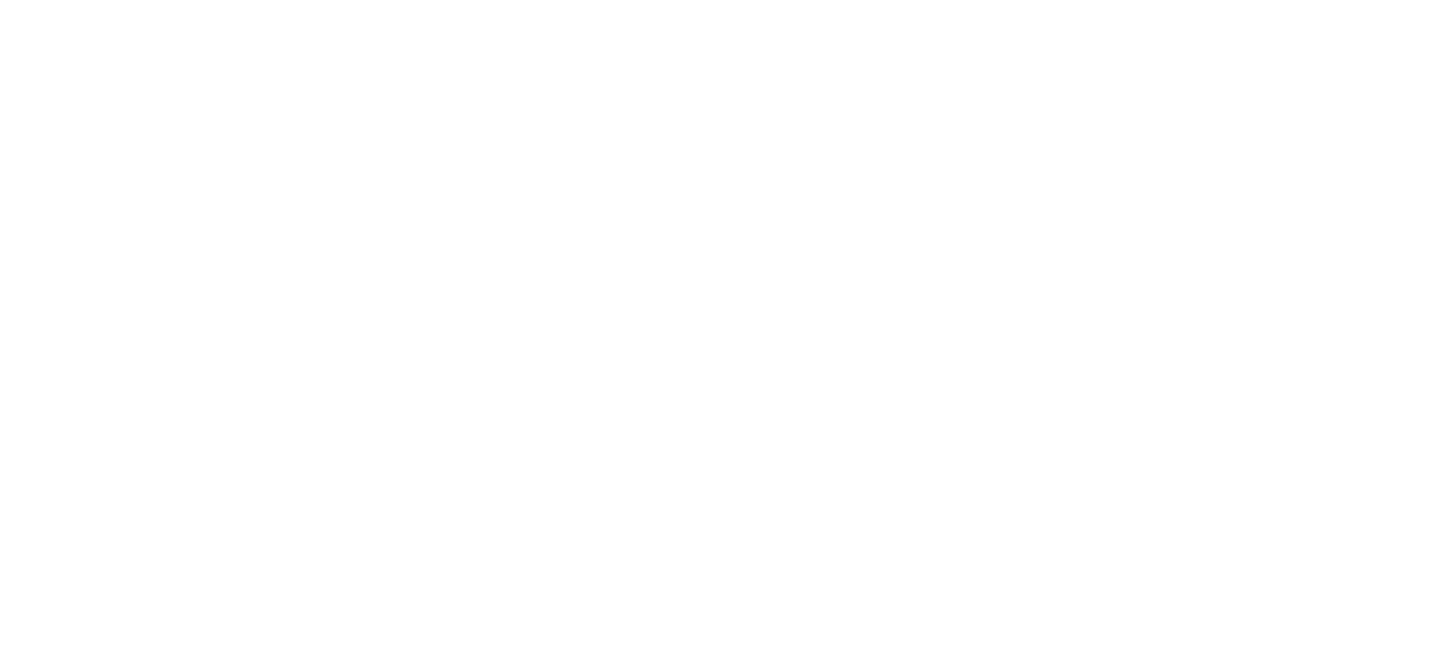 scroll, scrollTop: 0, scrollLeft: 0, axis: both 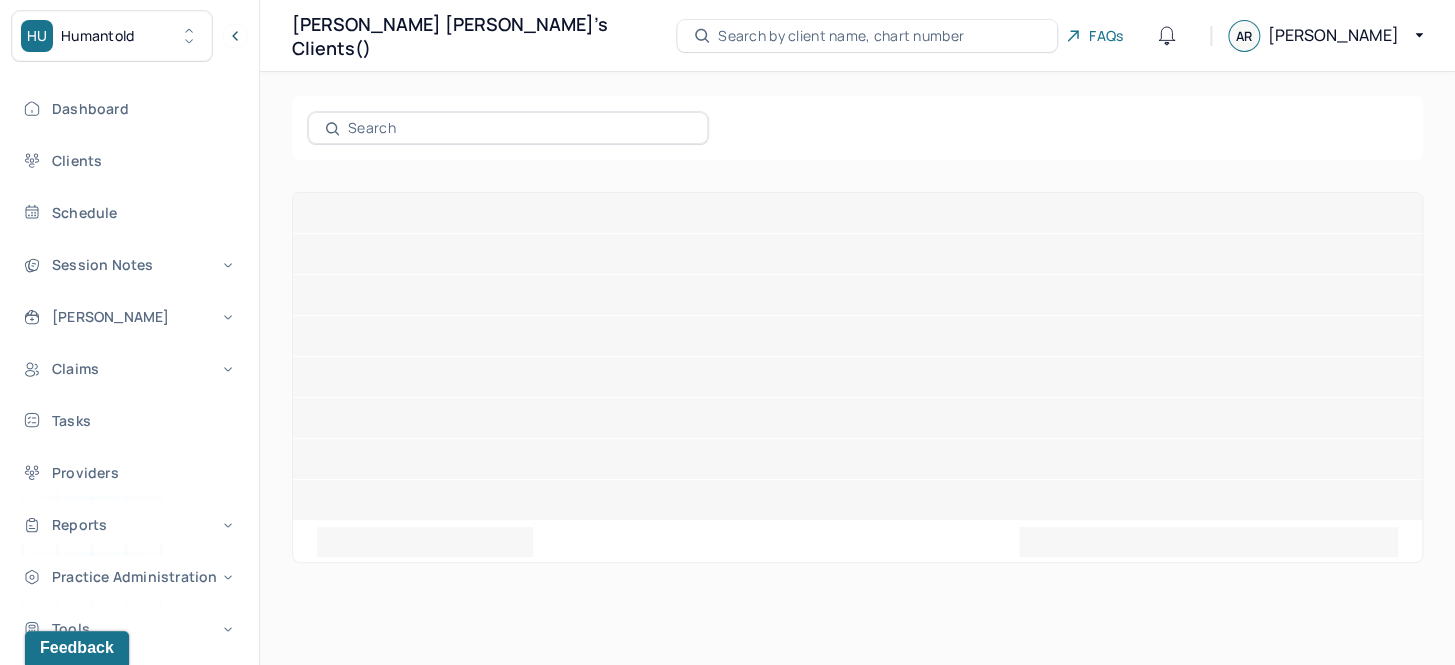 click on "Search by client name, chart number" at bounding box center [841, 36] 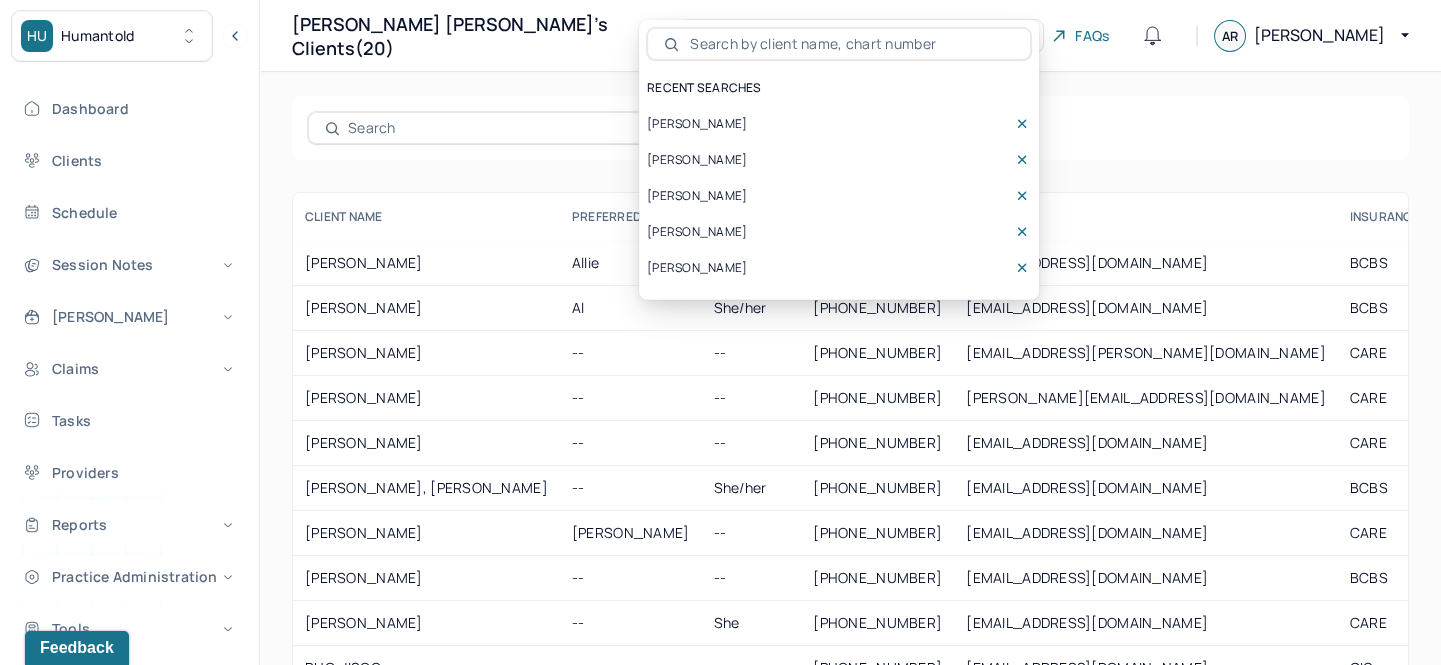 click at bounding box center (850, 44) 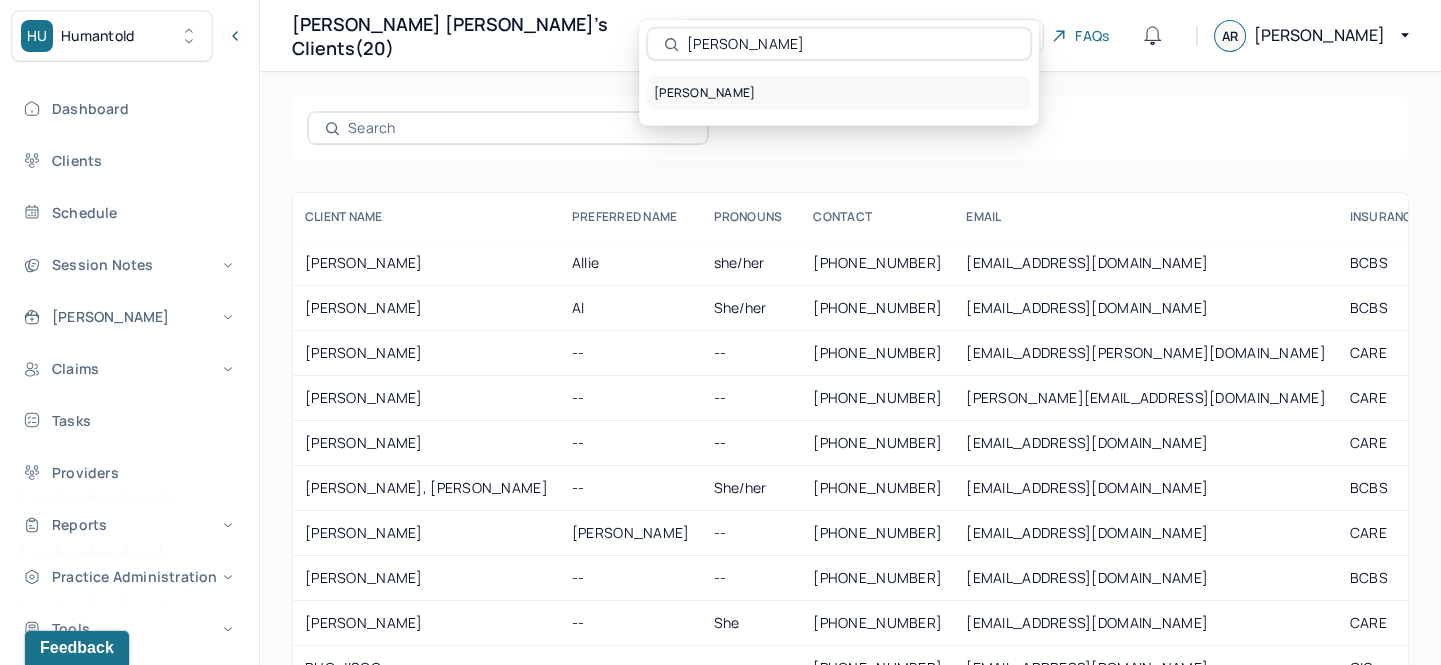 type on "[PERSON_NAME]" 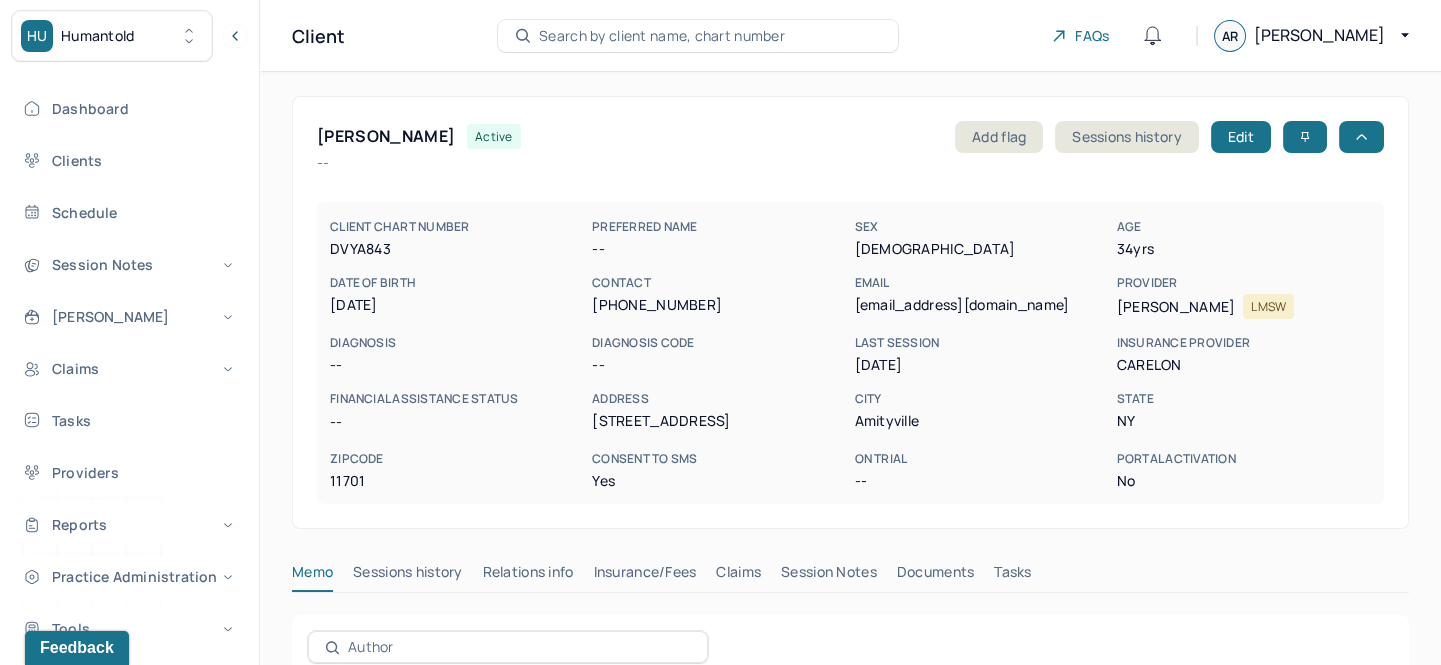 scroll, scrollTop: 272, scrollLeft: 0, axis: vertical 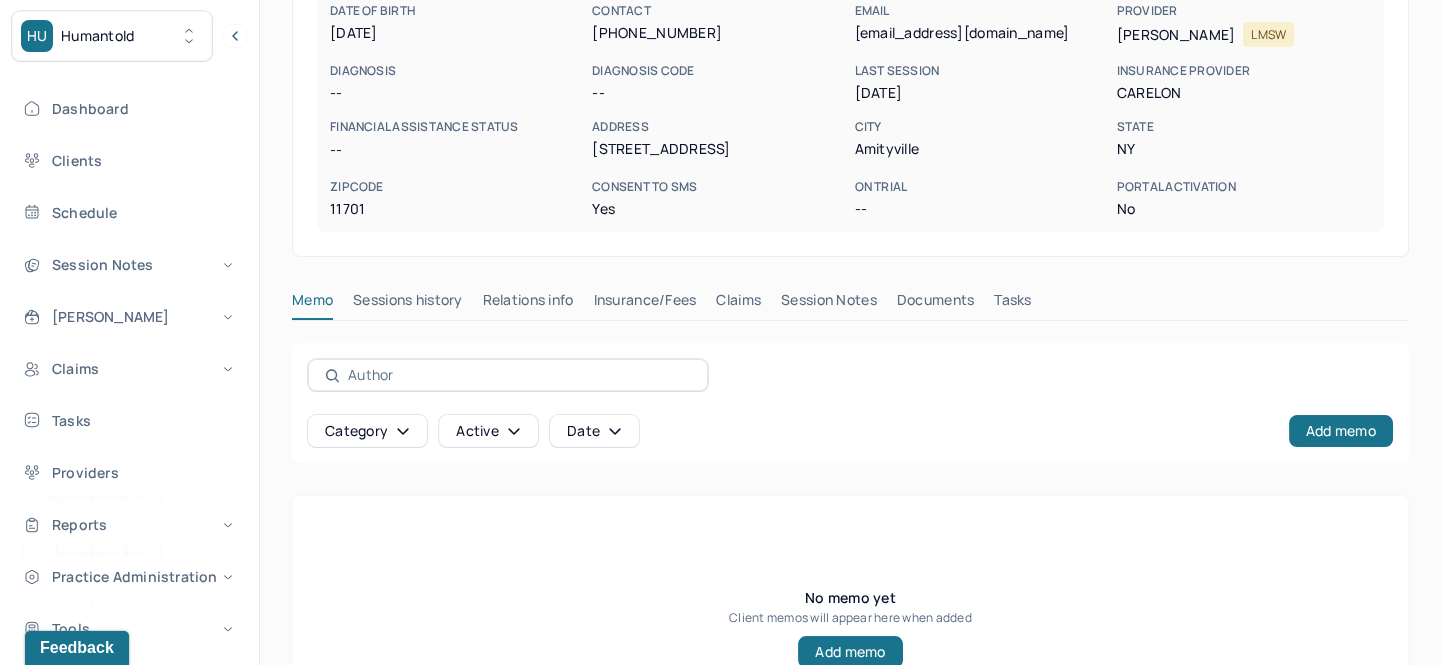 click on "Session Notes" at bounding box center [829, 304] 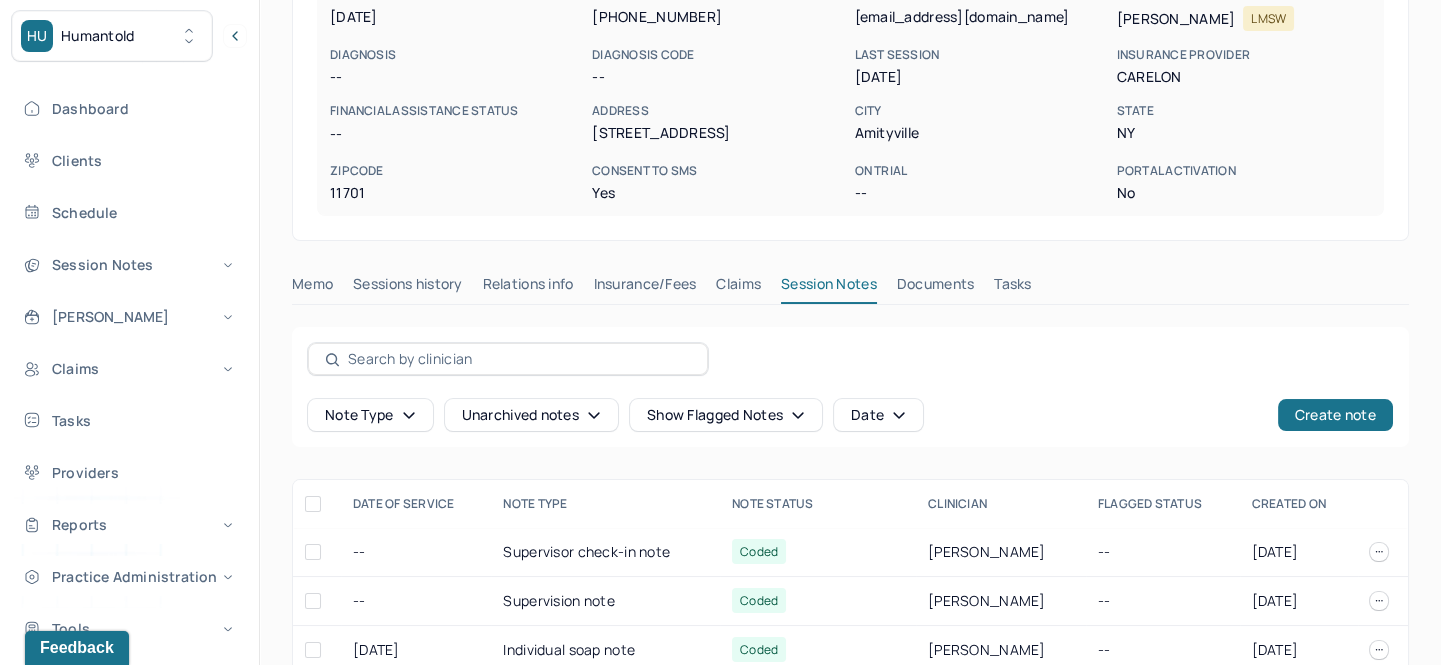 scroll, scrollTop: 272, scrollLeft: 0, axis: vertical 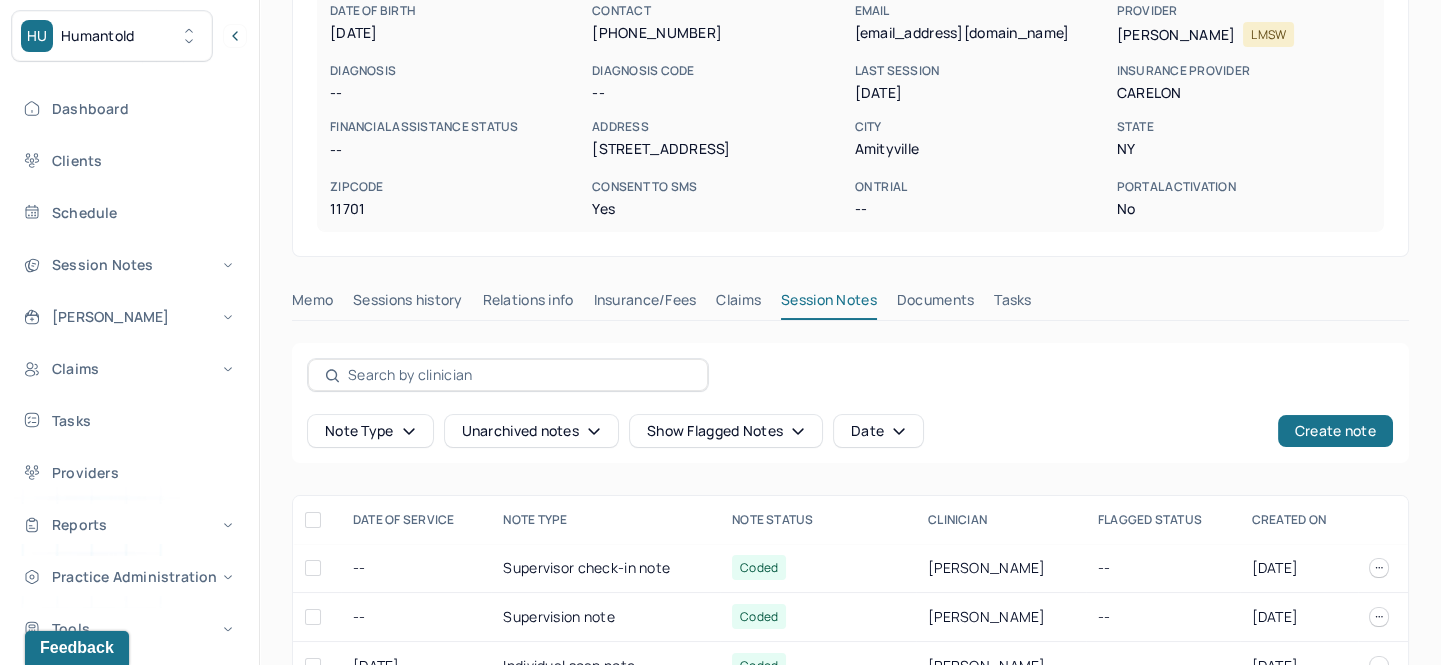 click on "Claims" at bounding box center (738, 304) 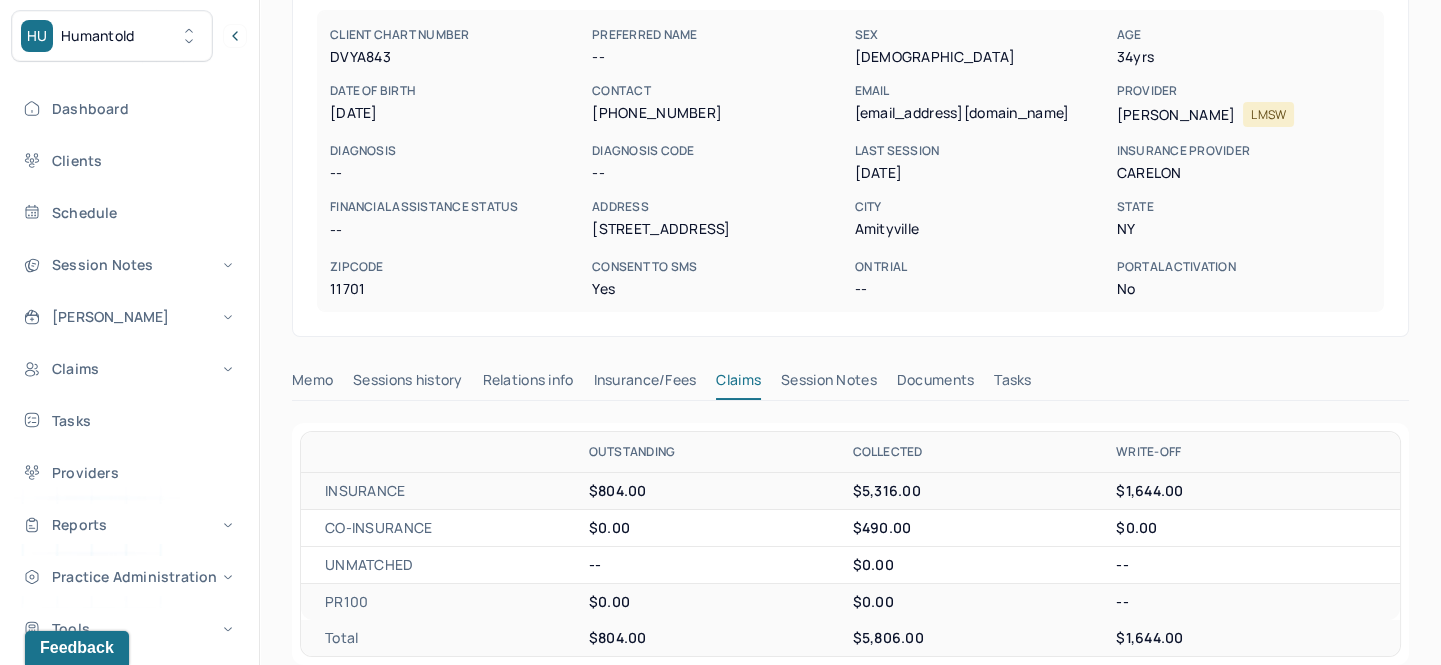 scroll, scrollTop: 181, scrollLeft: 0, axis: vertical 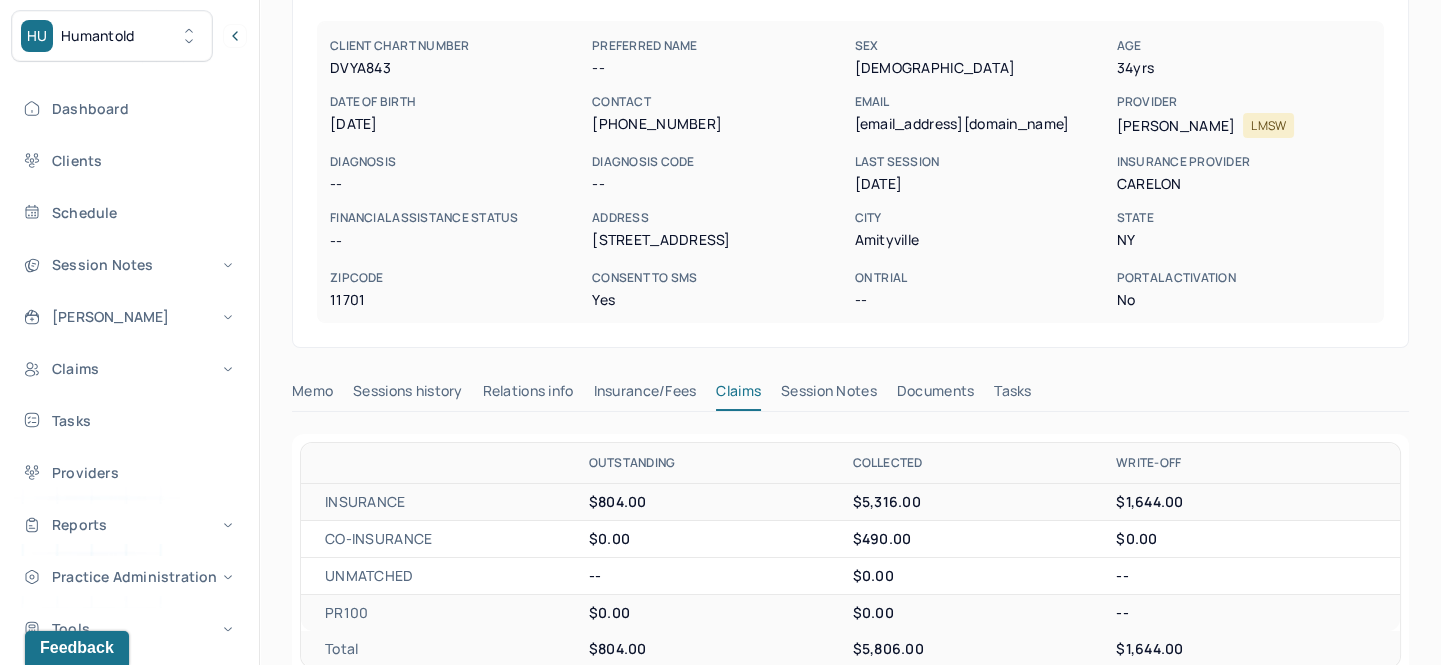 click on "Session Notes" at bounding box center [829, 395] 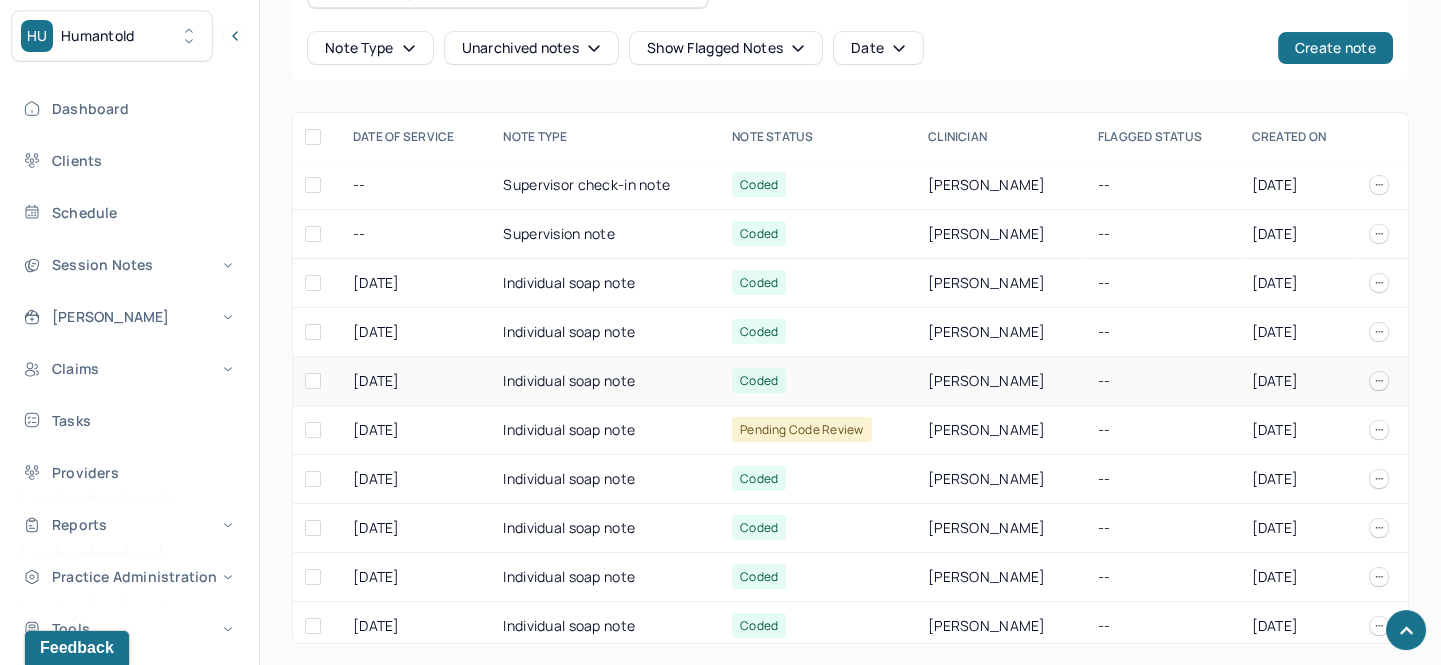 scroll, scrollTop: 657, scrollLeft: 0, axis: vertical 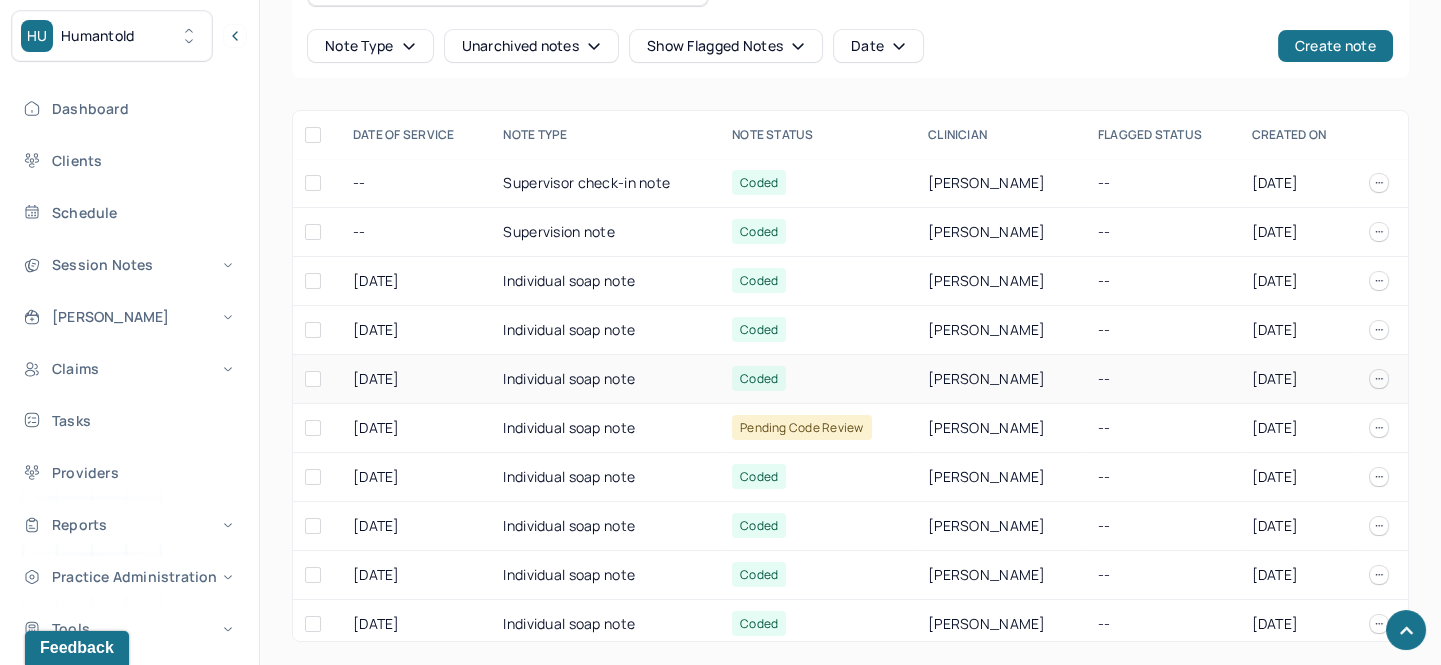 click on "Individual soap note" at bounding box center (605, 379) 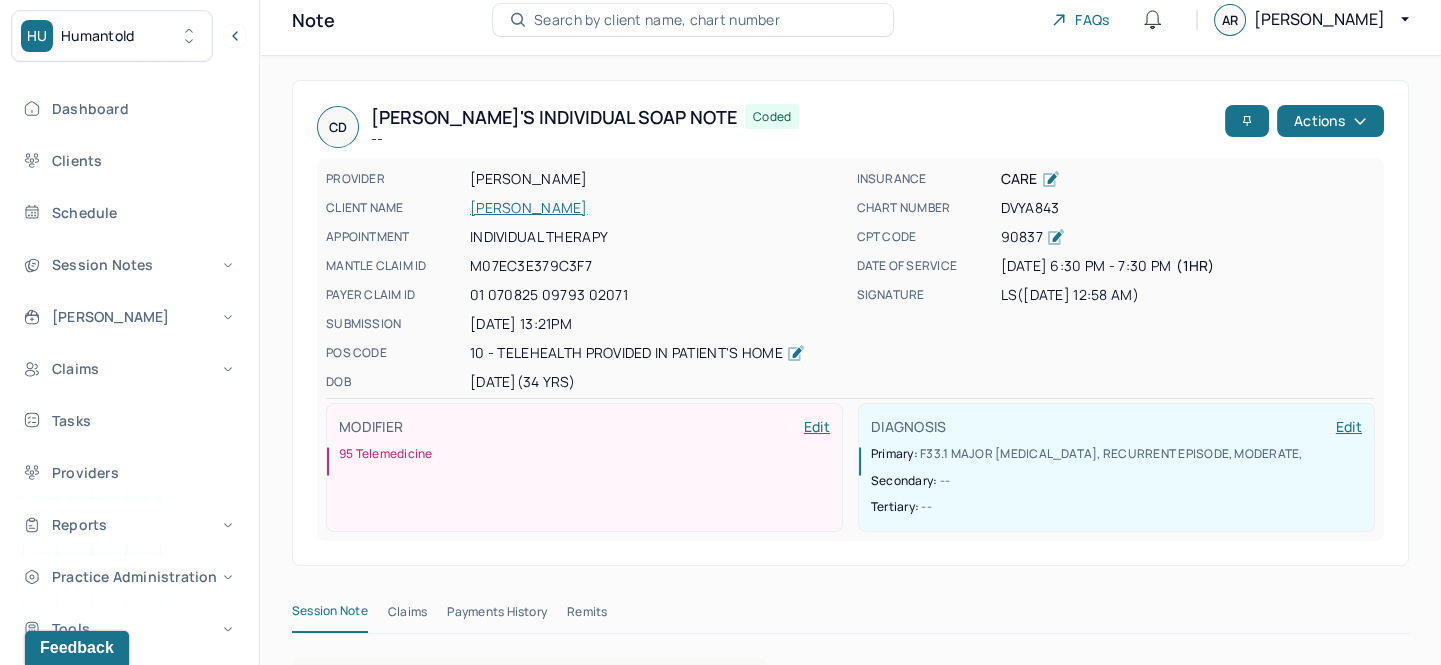 scroll, scrollTop: 0, scrollLeft: 0, axis: both 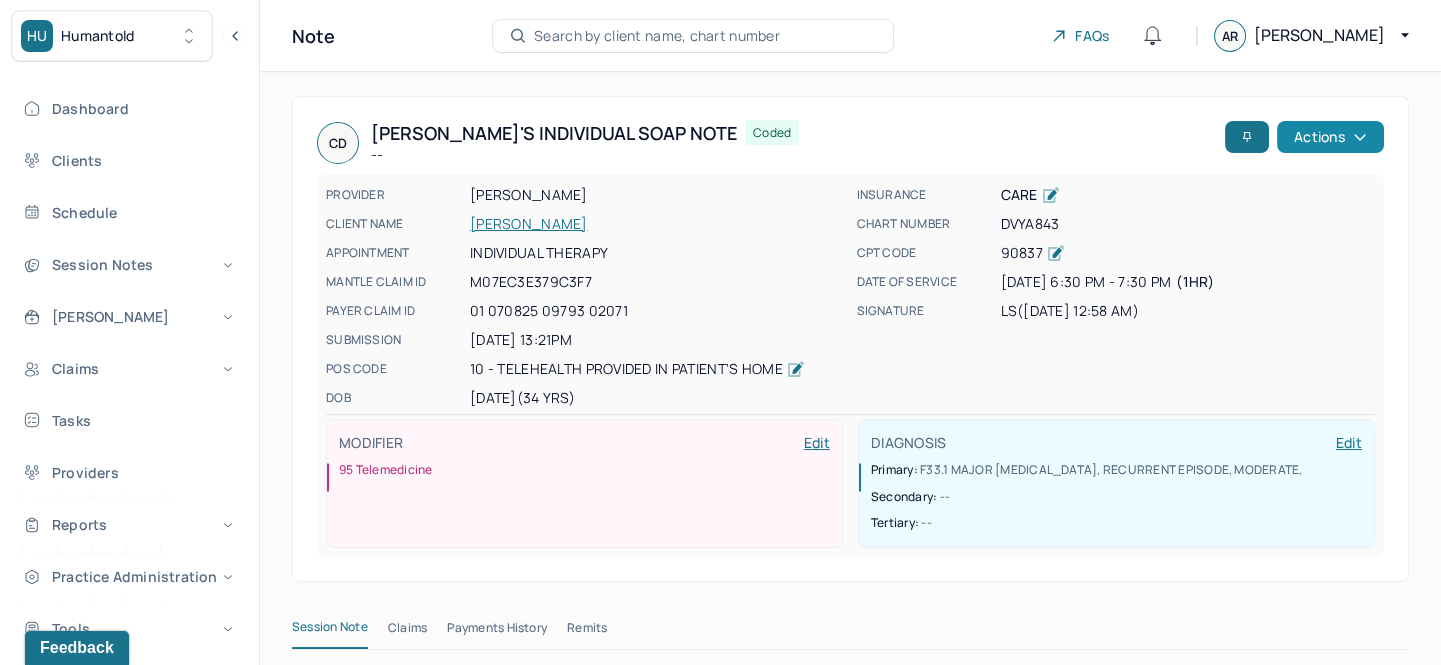 click 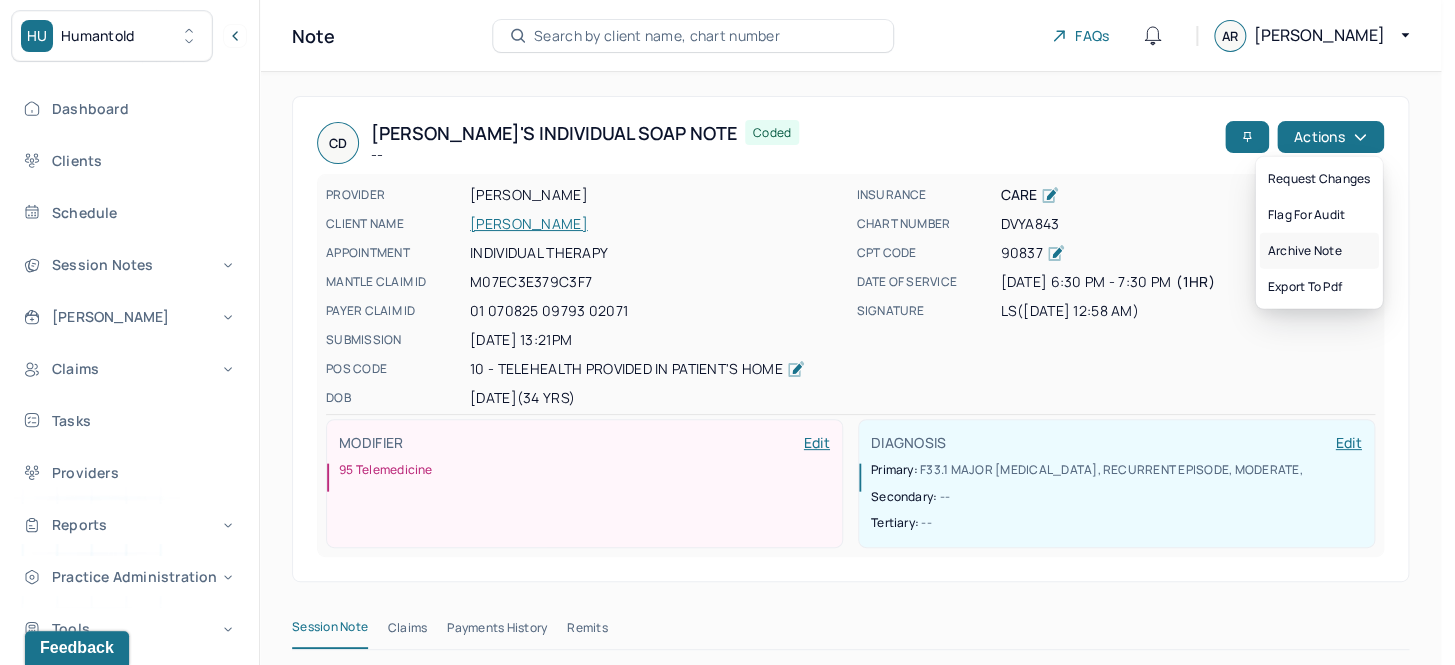 click on "Archive note" at bounding box center (1318, 251) 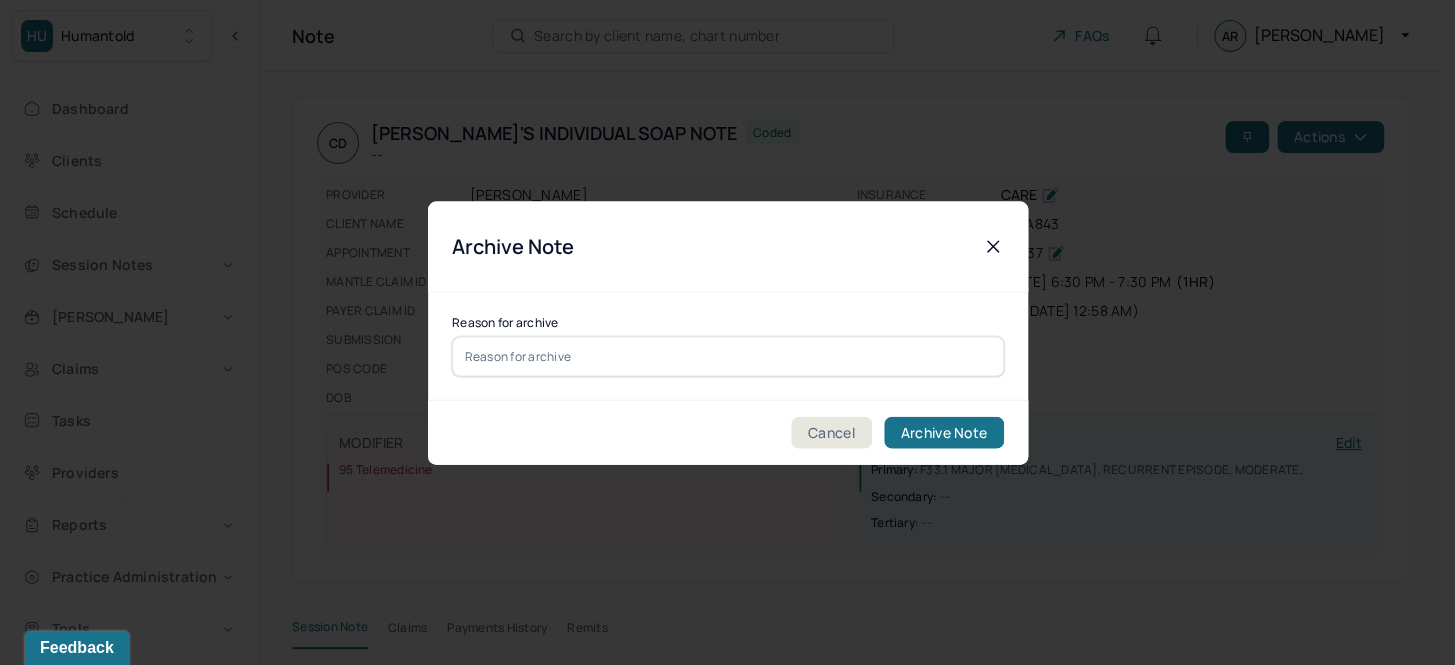 click at bounding box center [728, 356] 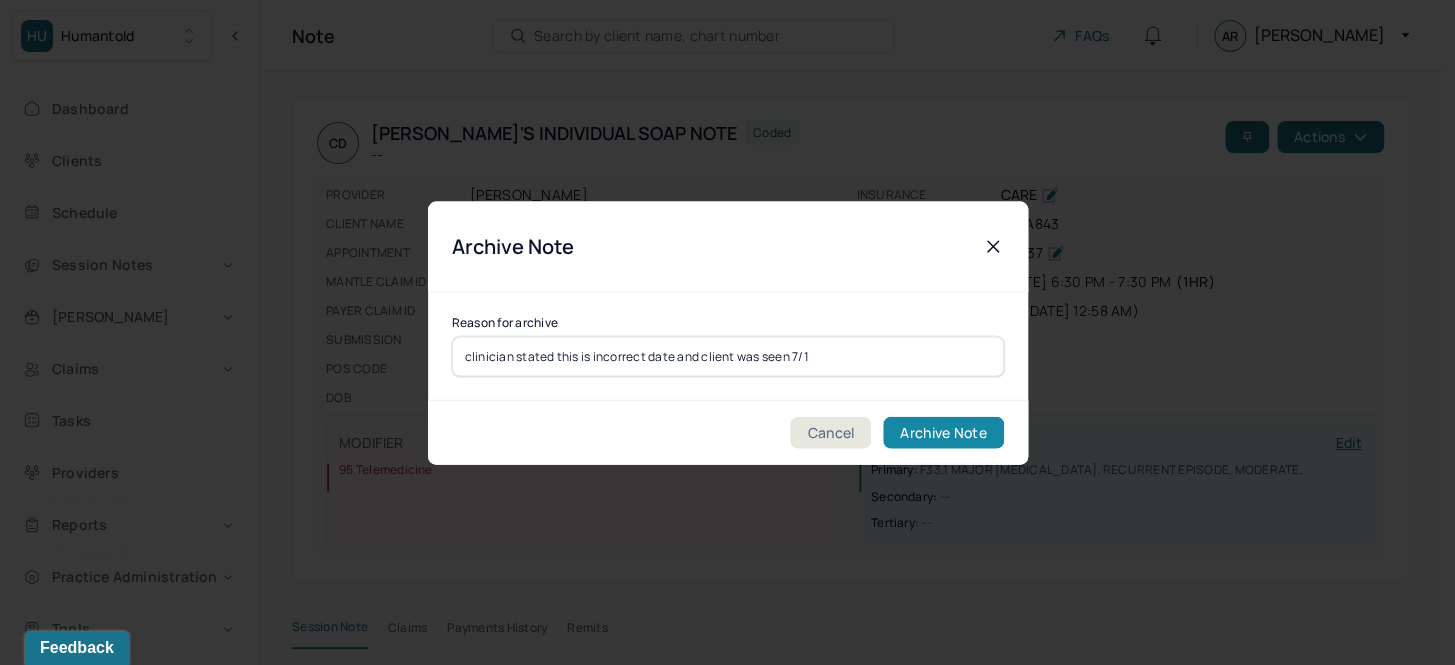 type on "clinician stated this is incorrect date and client was seen 7/1" 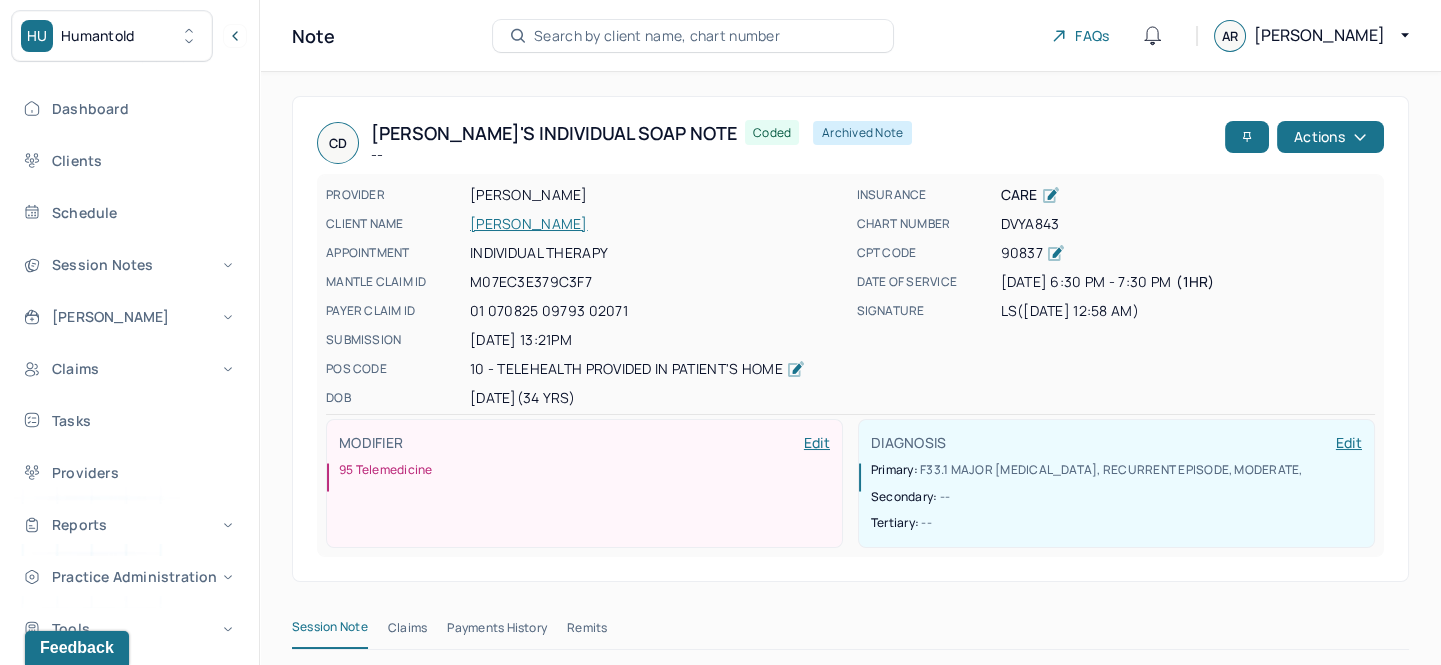 click on "Search by client name, chart number" at bounding box center (693, 36) 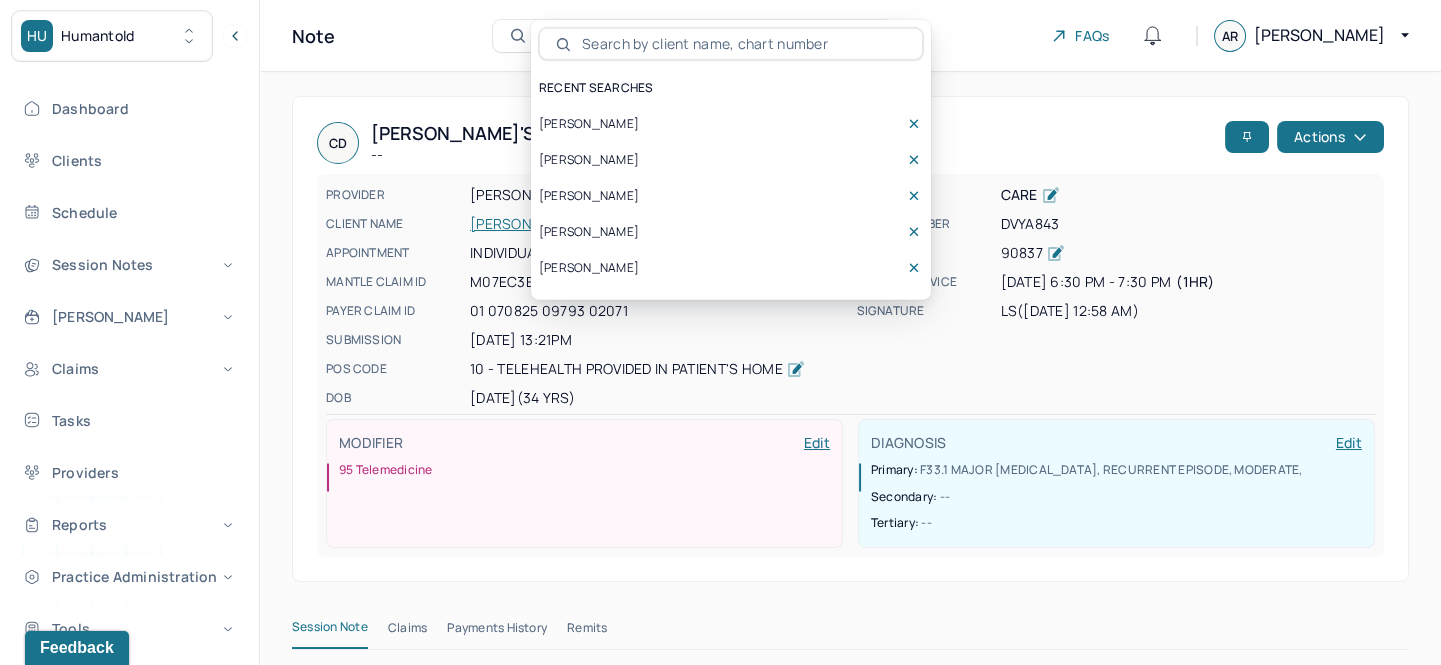 click on "[PERSON_NAME]" at bounding box center [589, 124] 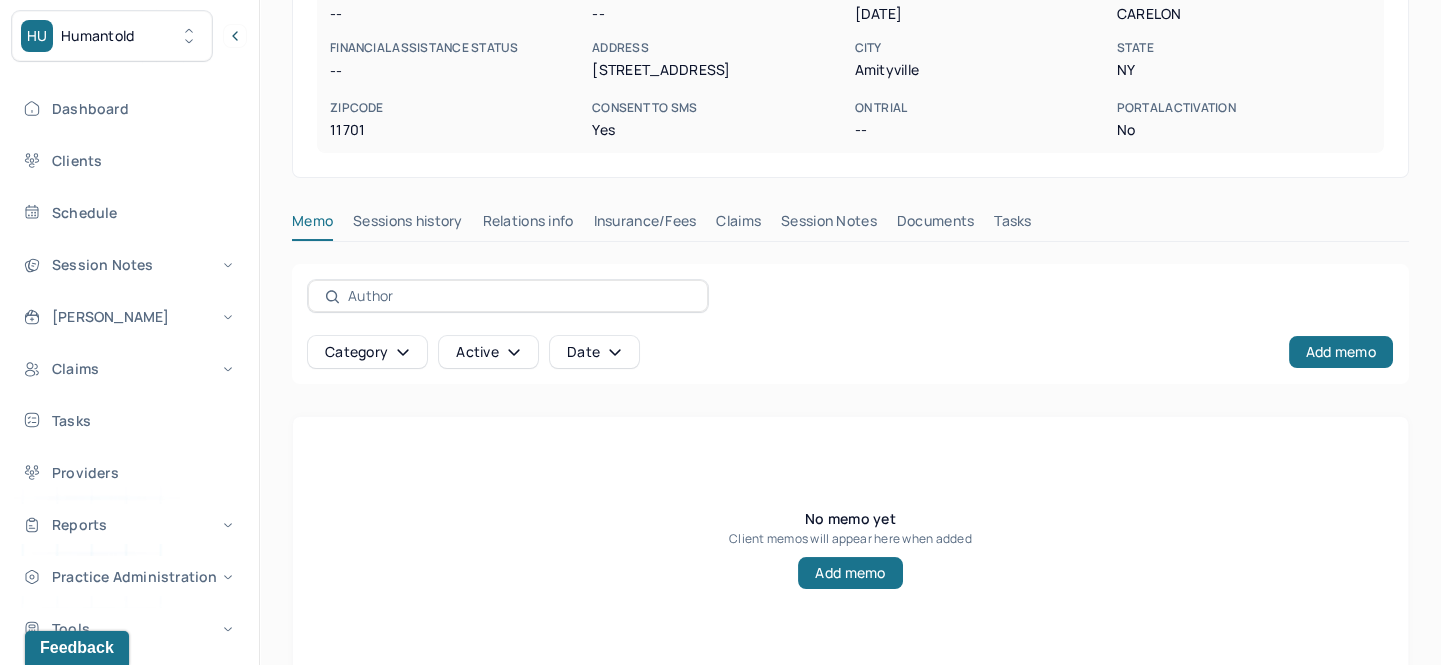 scroll, scrollTop: 363, scrollLeft: 0, axis: vertical 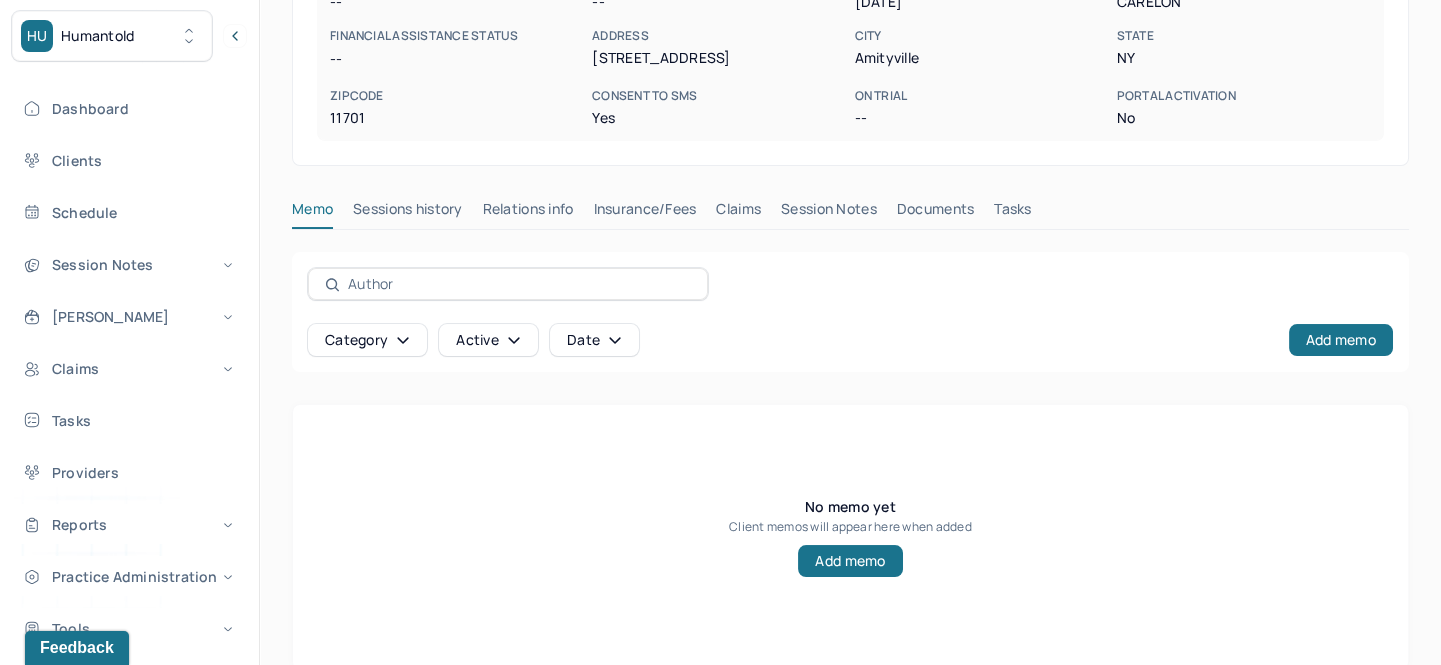 click on "Session Notes" at bounding box center [829, 213] 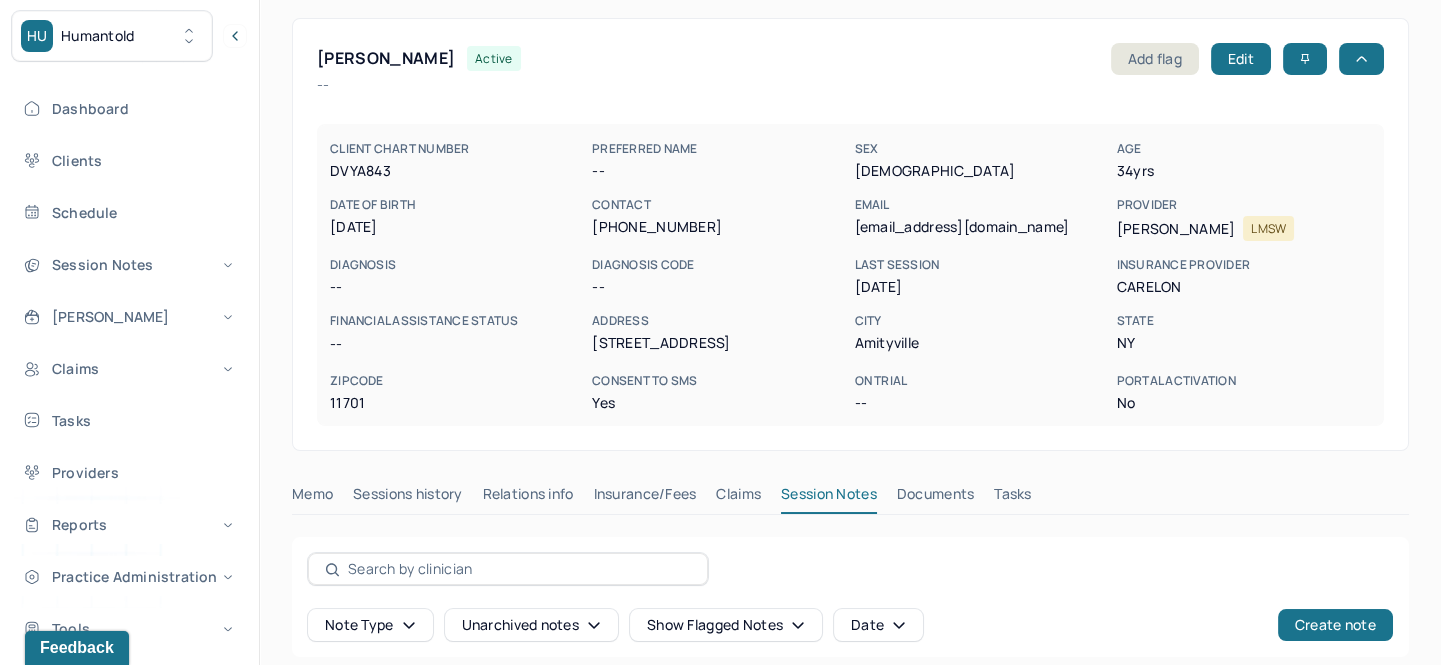 scroll, scrollTop: 0, scrollLeft: 0, axis: both 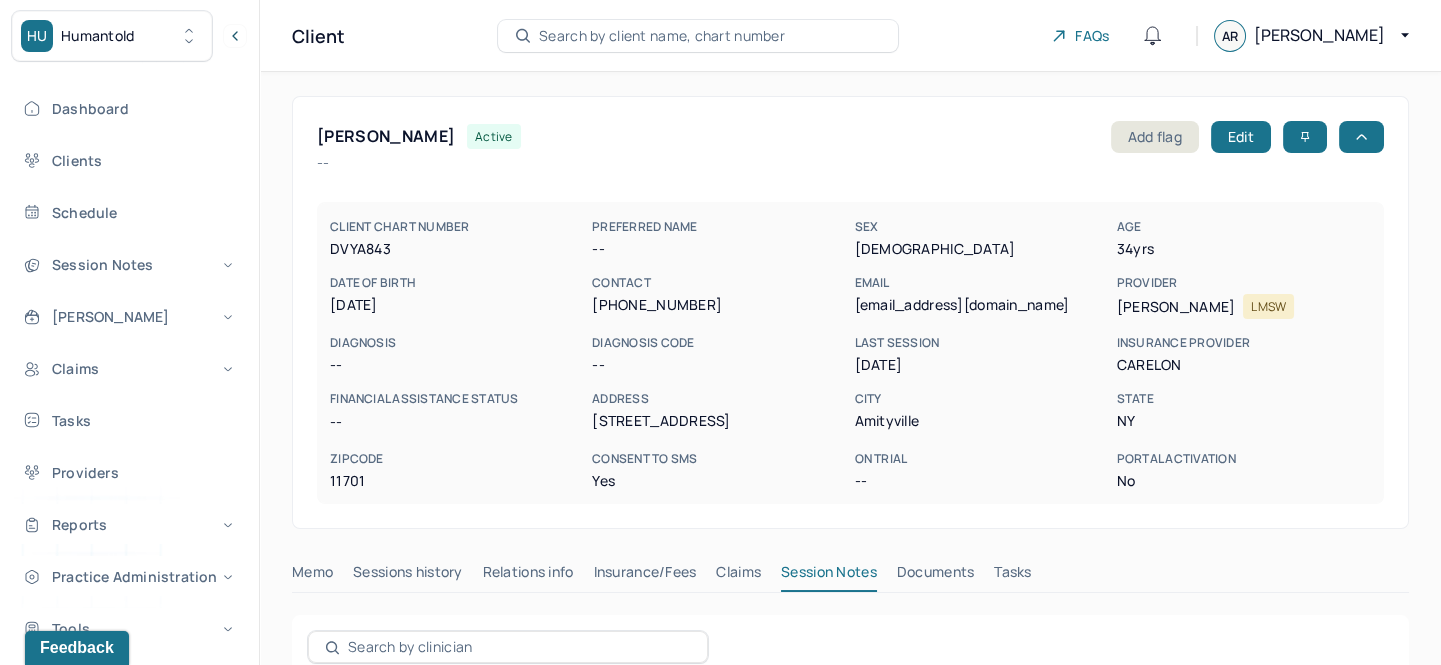 click on "Search by client name, chart number" at bounding box center [662, 36] 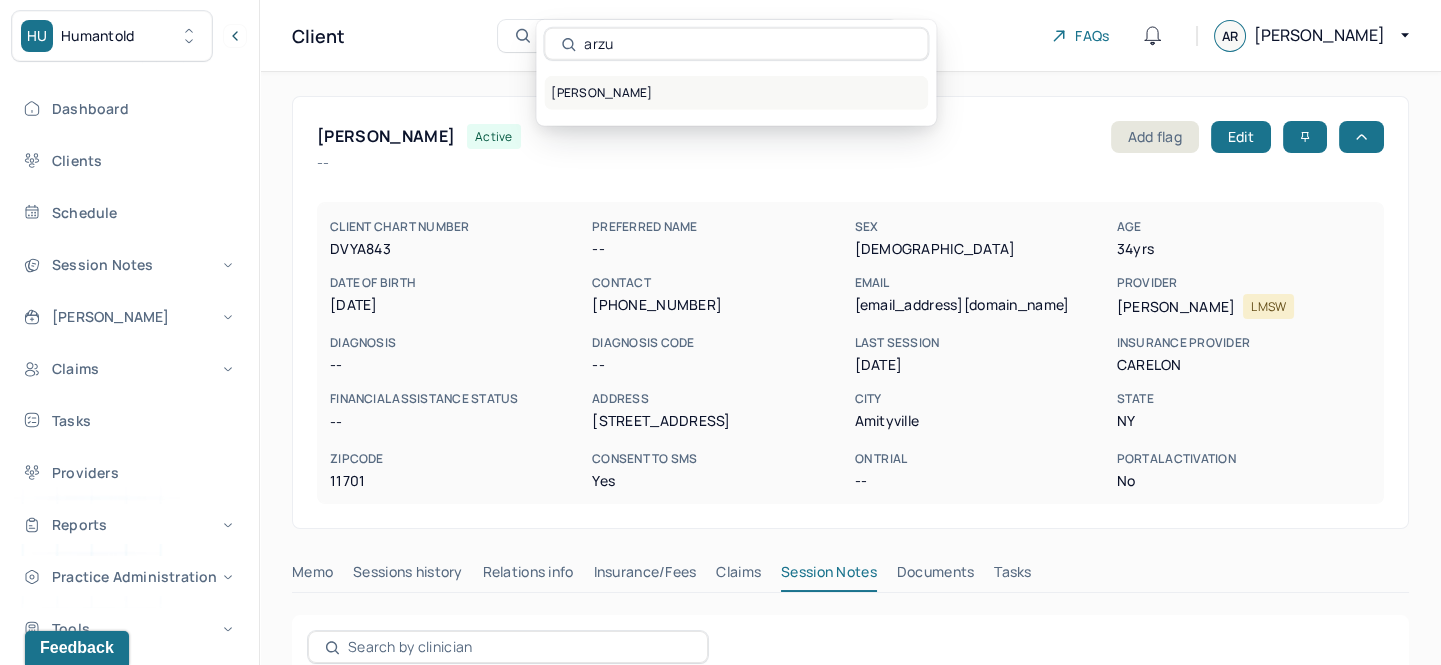 type on "arzu" 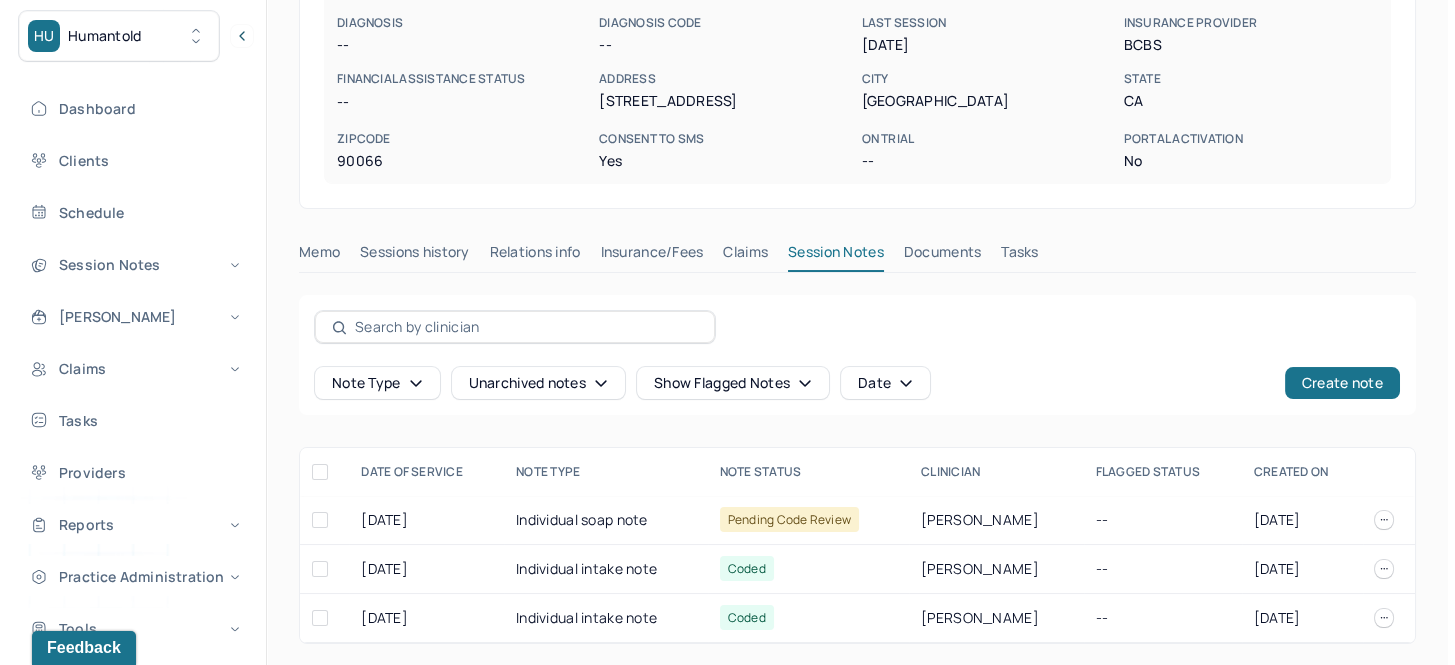 scroll, scrollTop: 321, scrollLeft: 0, axis: vertical 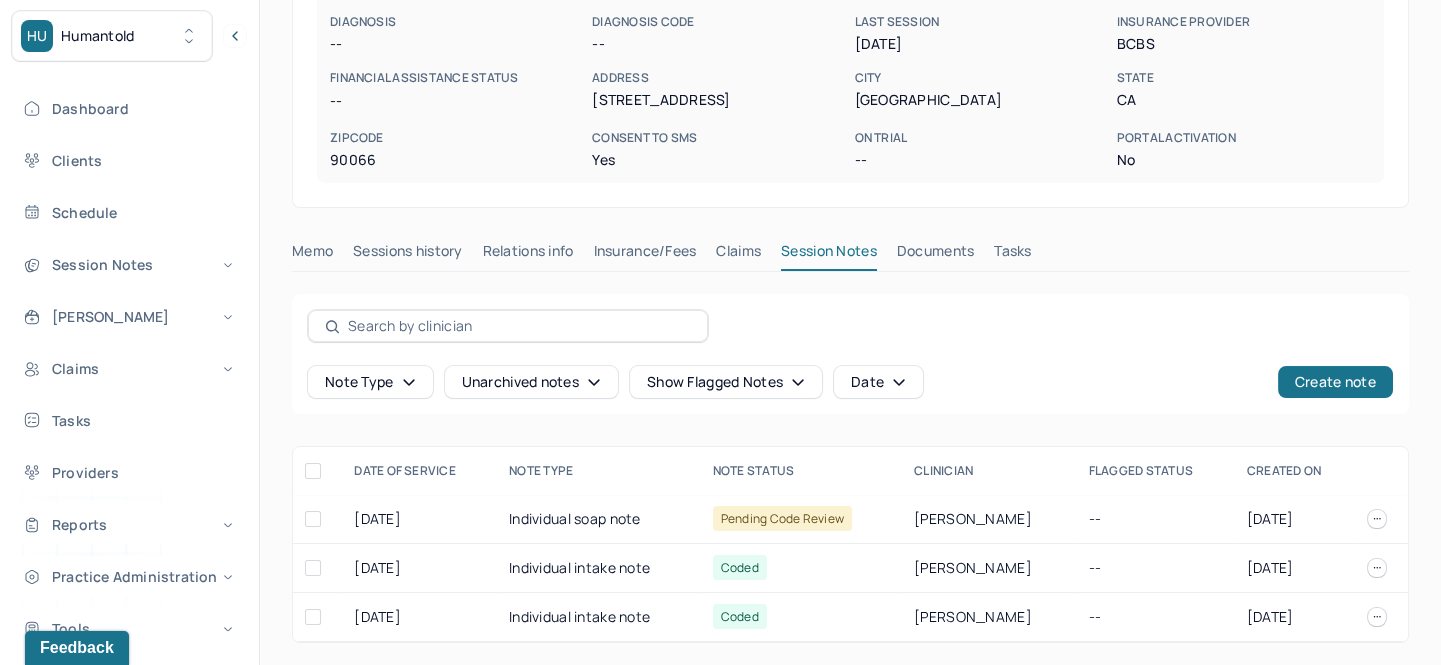 click on "HU Humantold" at bounding box center [112, 36] 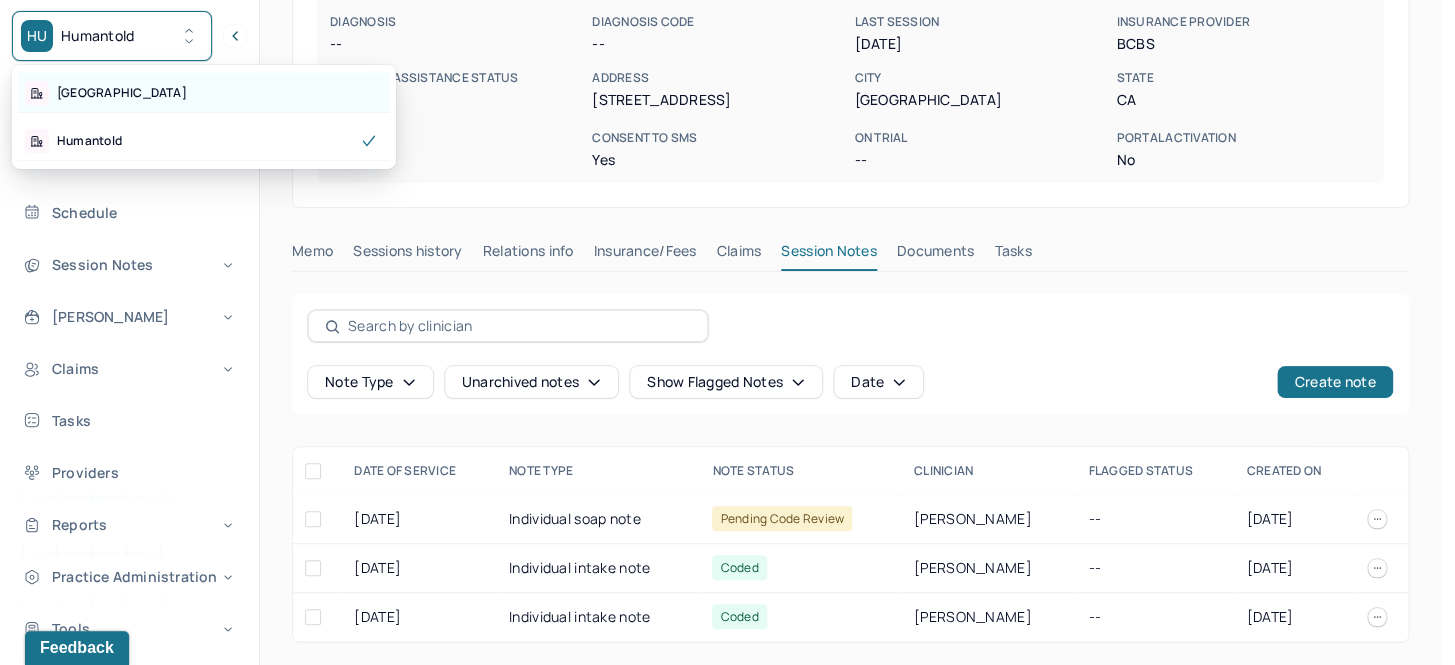 click on "[GEOGRAPHIC_DATA]" at bounding box center [204, 93] 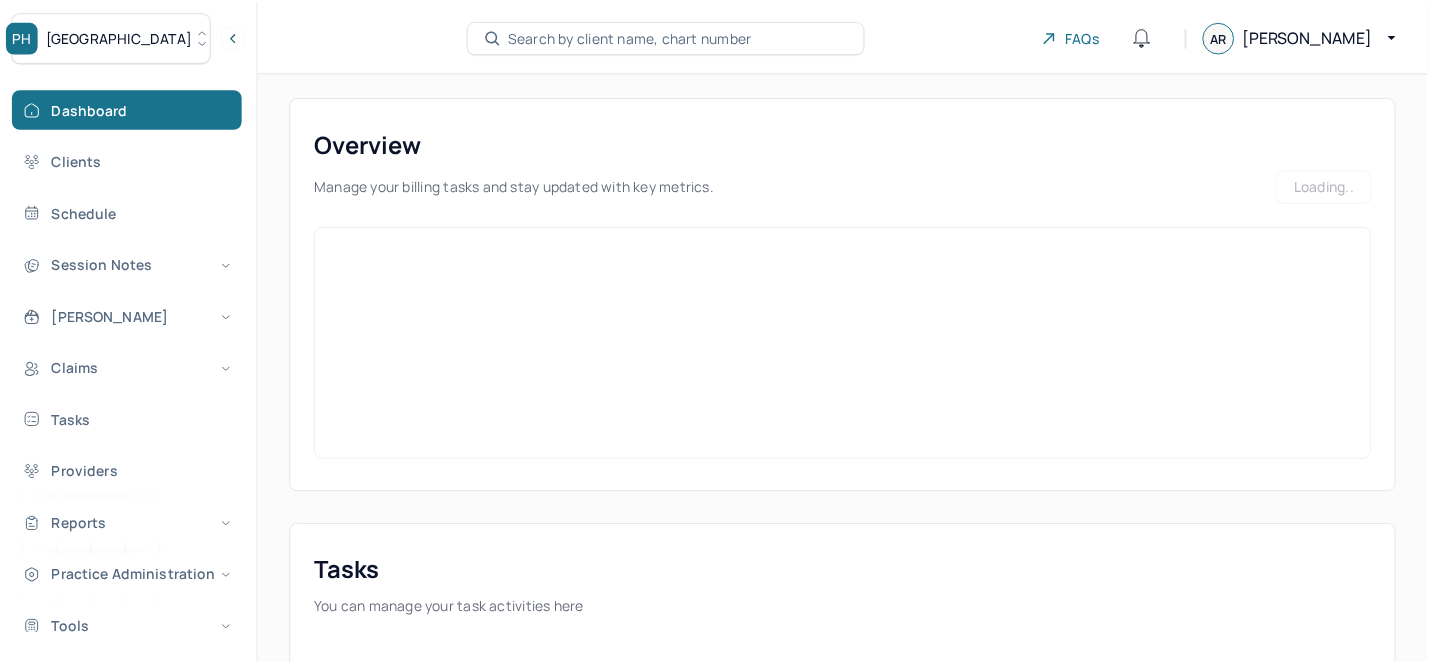 scroll, scrollTop: 0, scrollLeft: 0, axis: both 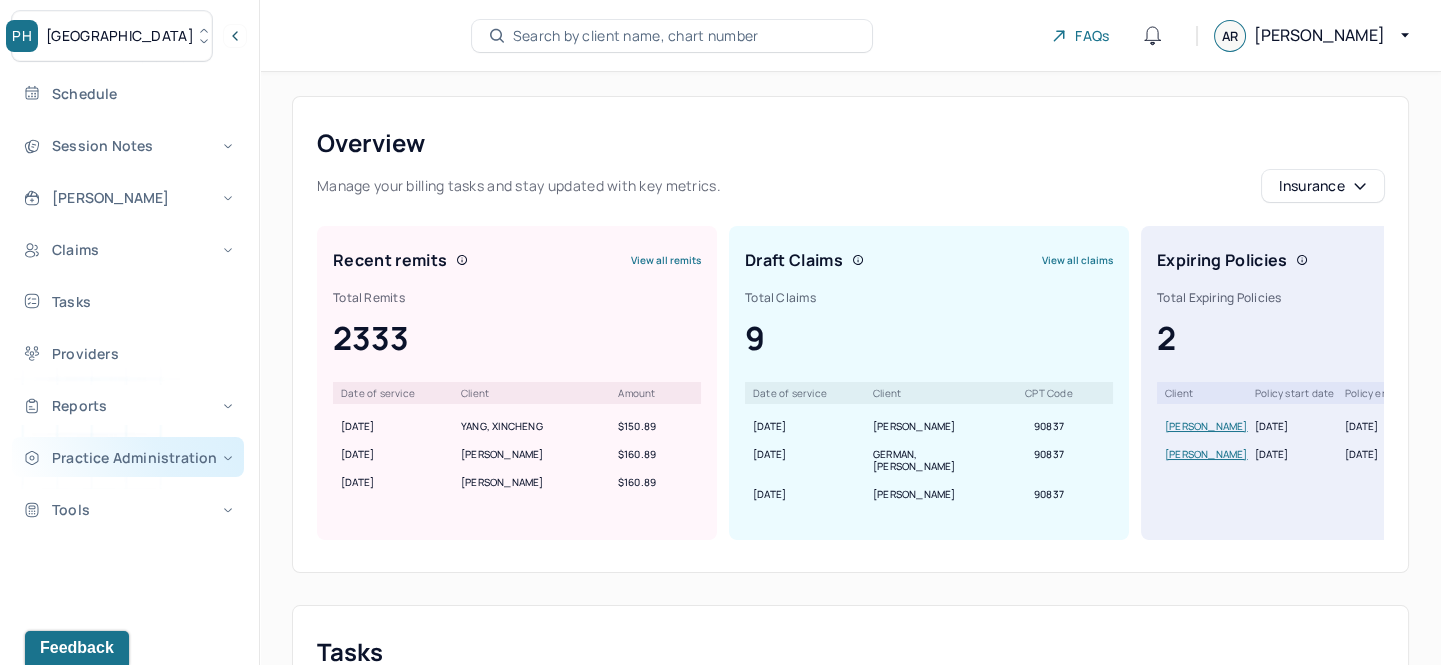 click on "Practice Administration" at bounding box center (128, 457) 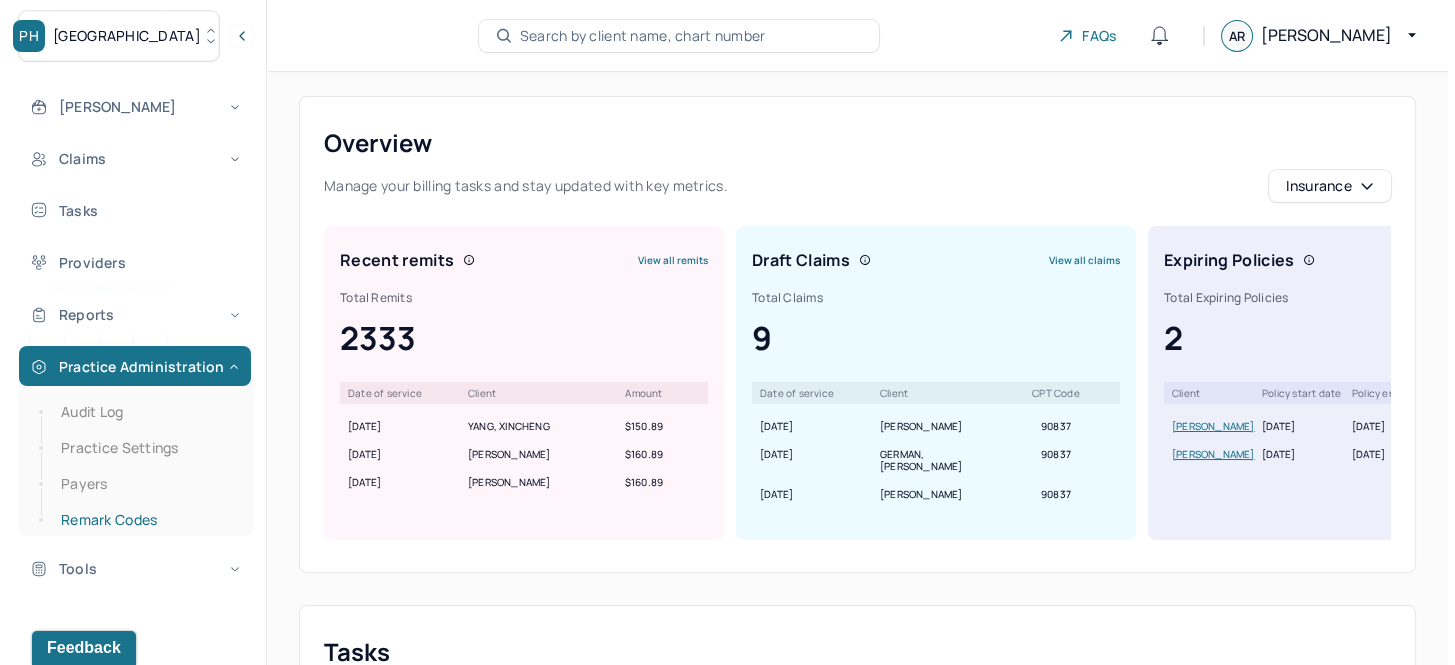 scroll, scrollTop: 178, scrollLeft: 0, axis: vertical 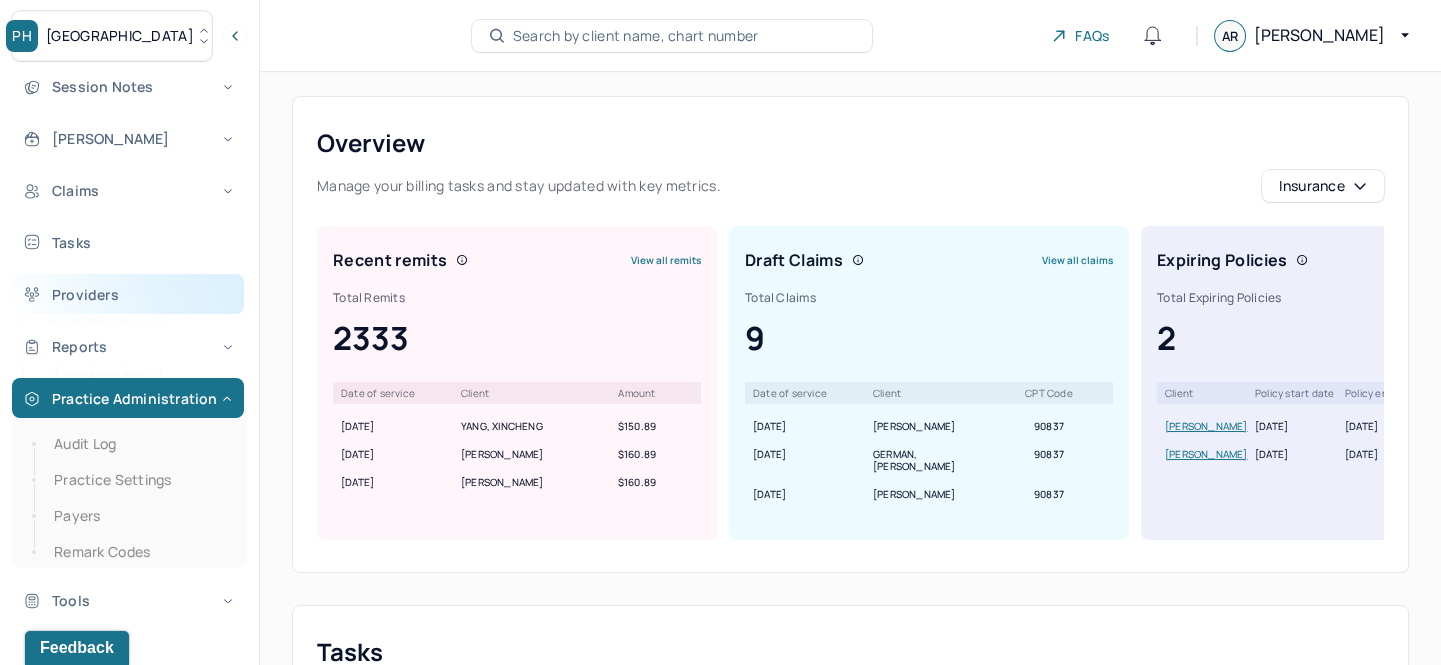 click on "Providers" at bounding box center (128, 294) 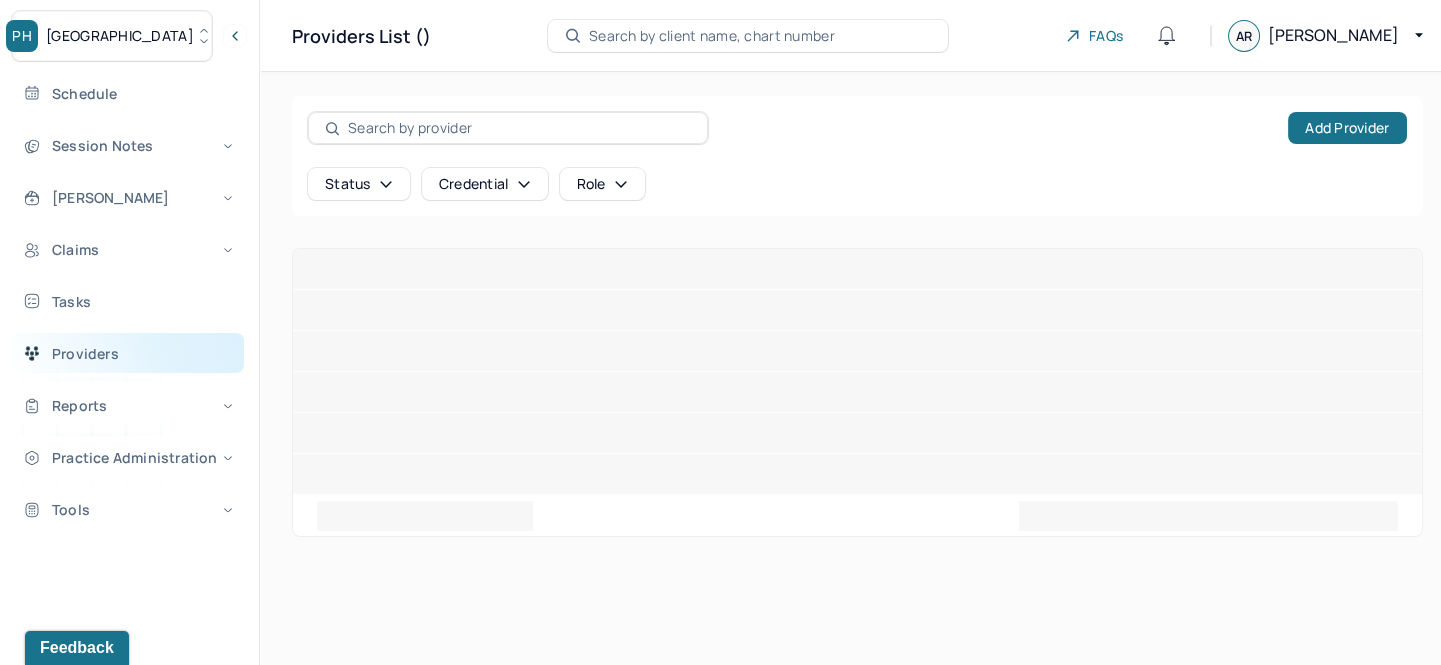 scroll, scrollTop: 119, scrollLeft: 0, axis: vertical 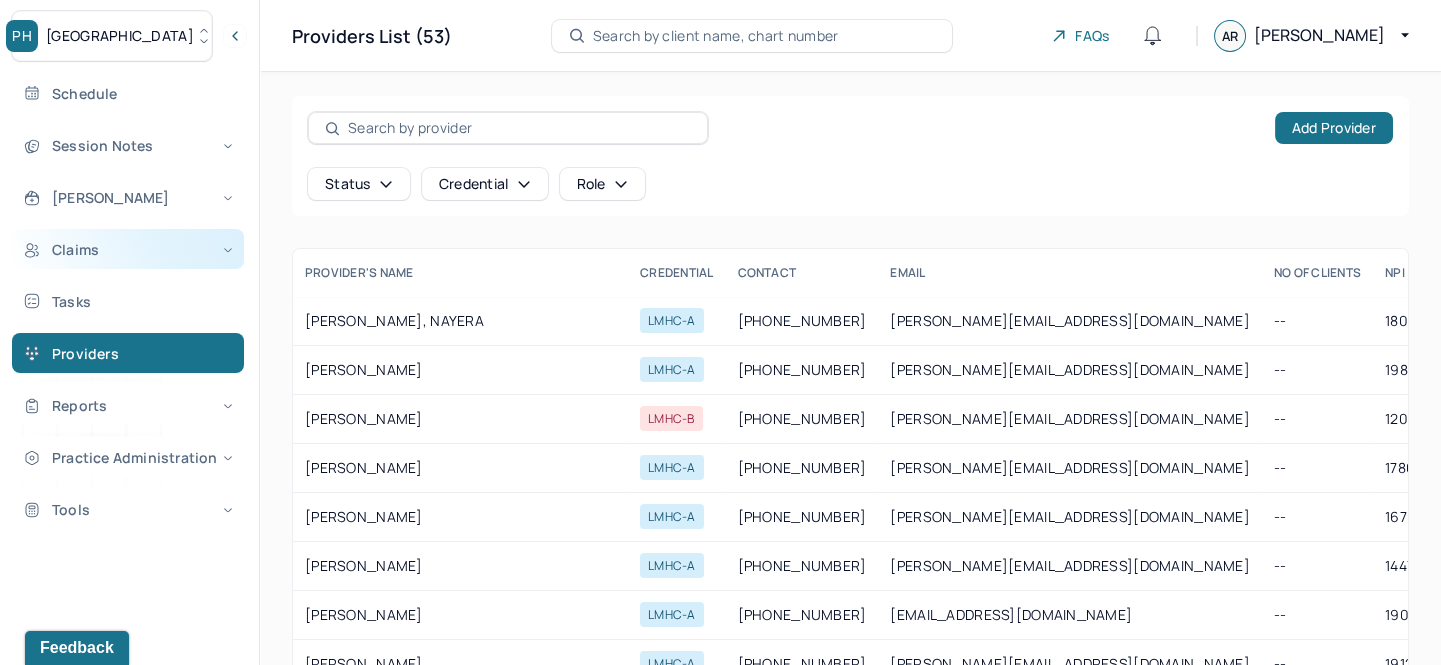 click on "Claims" at bounding box center [128, 249] 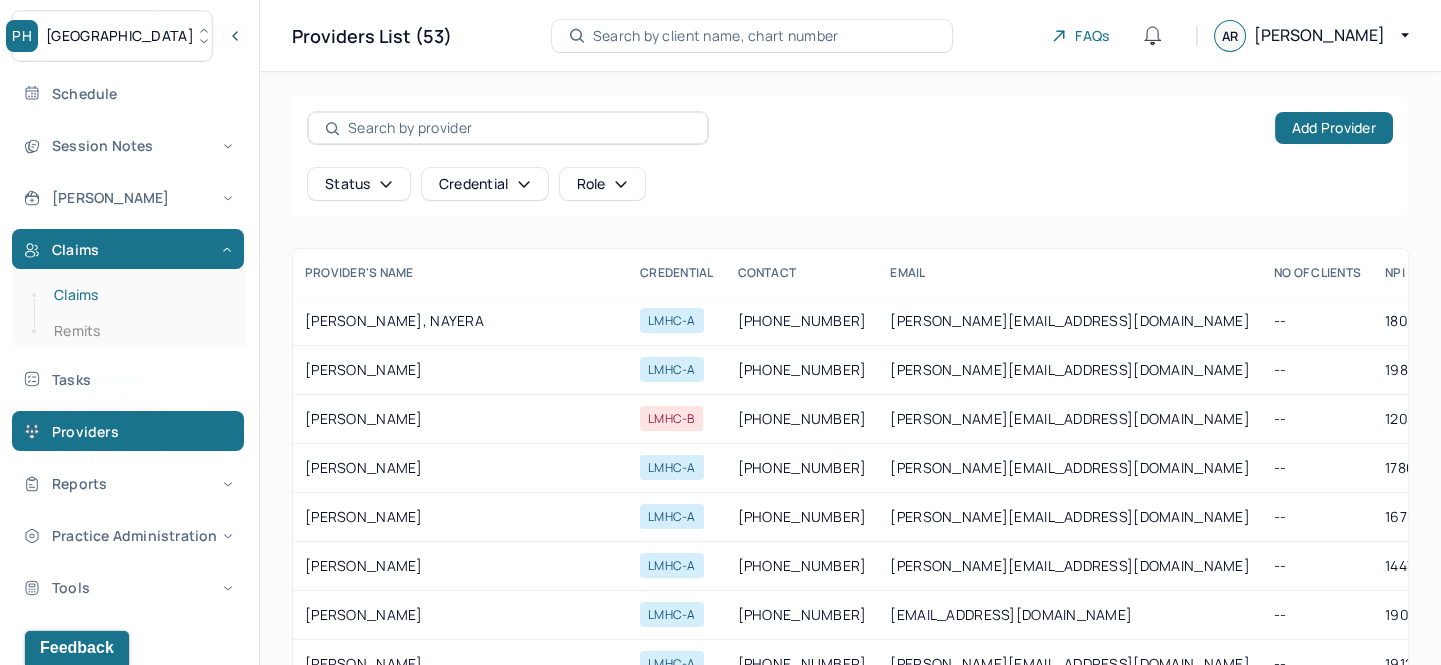 click on "Claims" at bounding box center (139, 295) 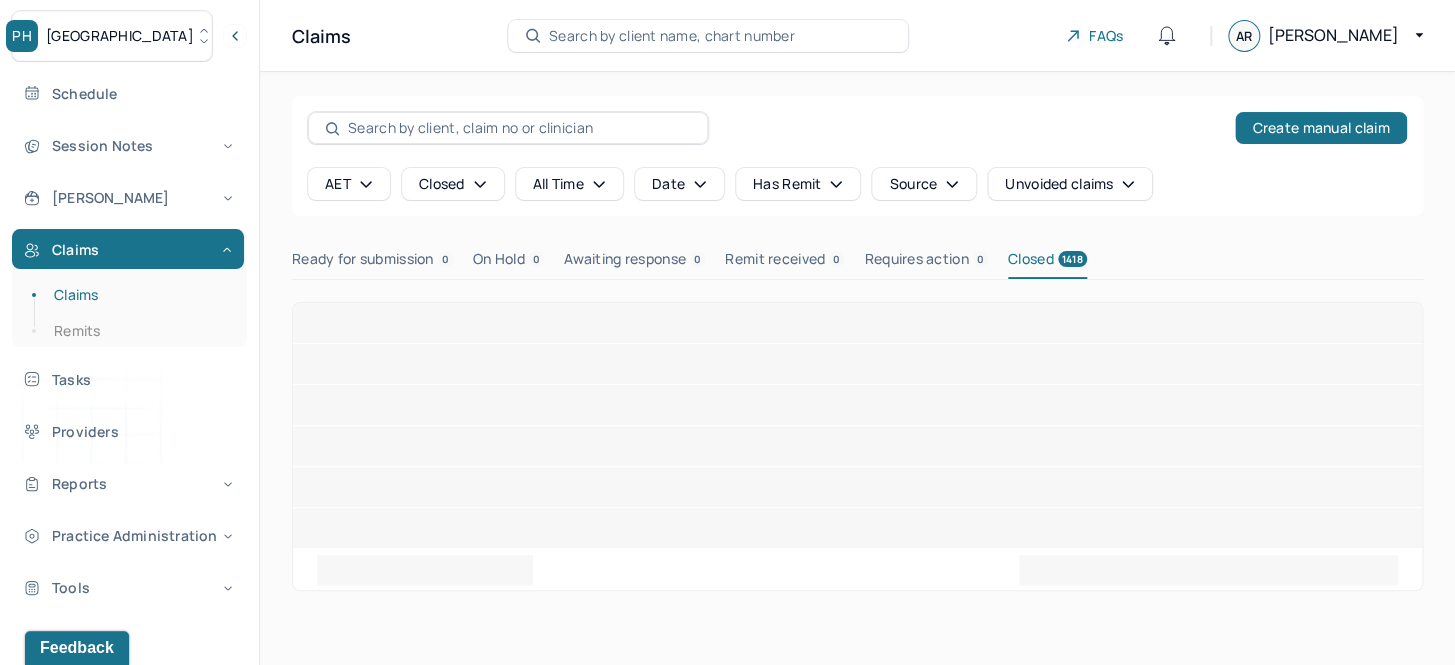 click on "Closed 1418" at bounding box center (1047, 263) 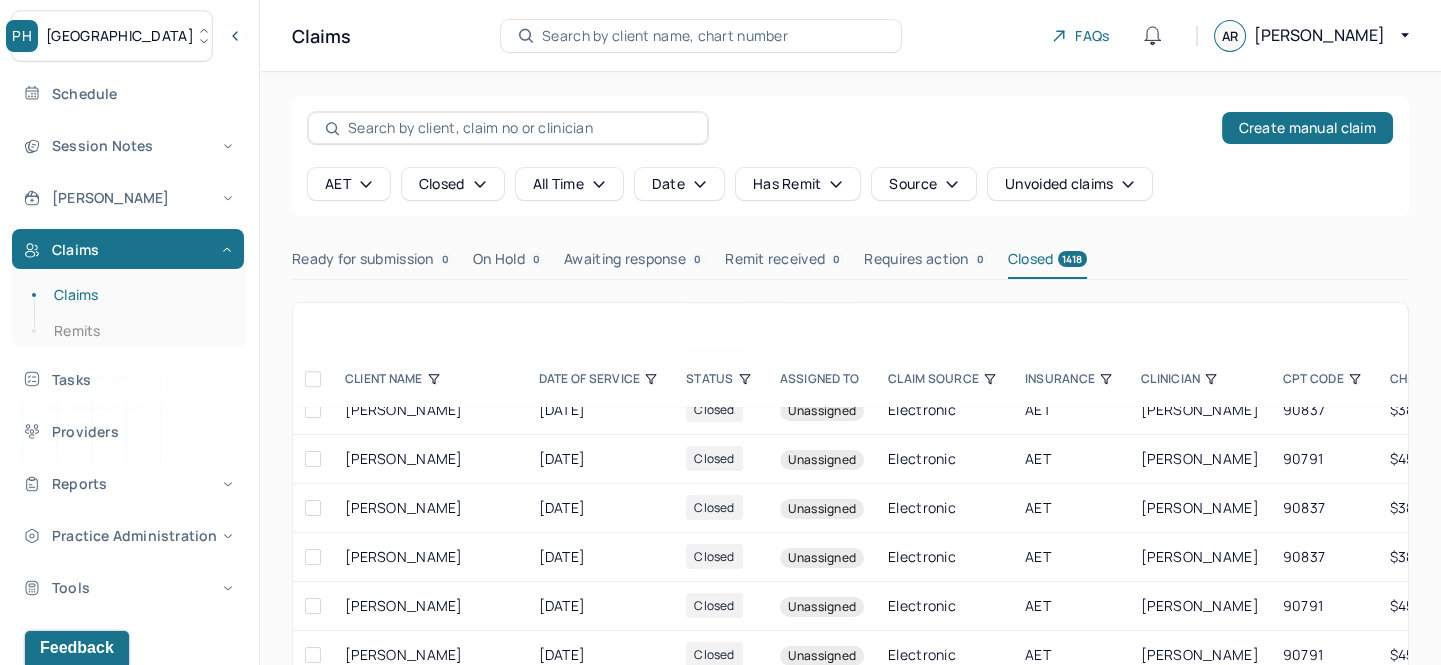 scroll, scrollTop: 4547, scrollLeft: 0, axis: vertical 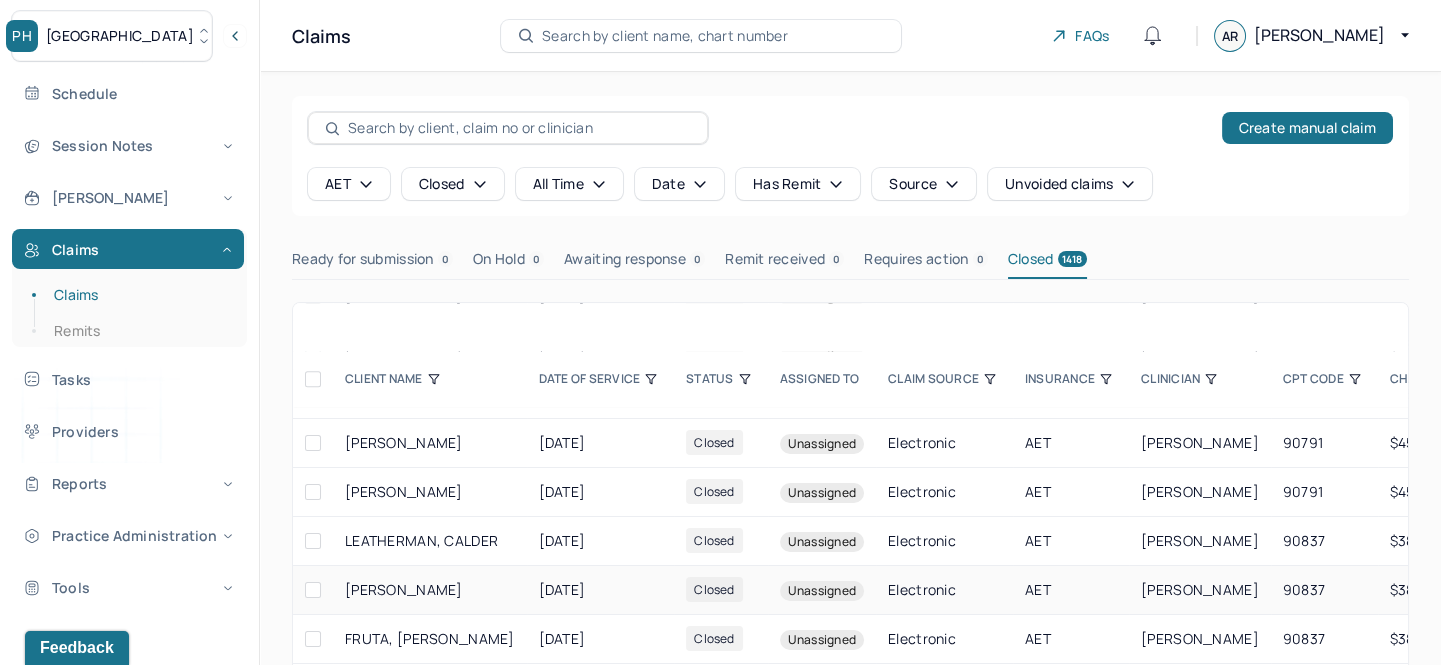 click on "Electronic" at bounding box center [944, 590] 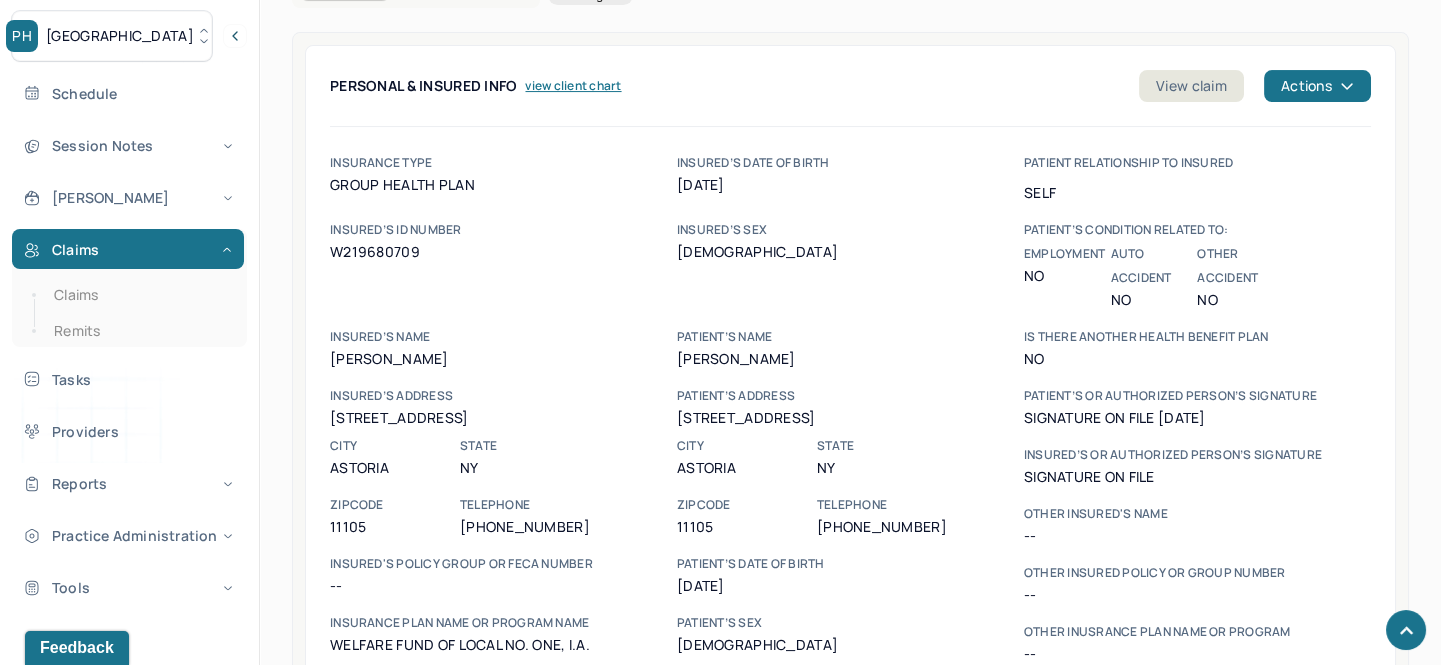 scroll, scrollTop: 727, scrollLeft: 0, axis: vertical 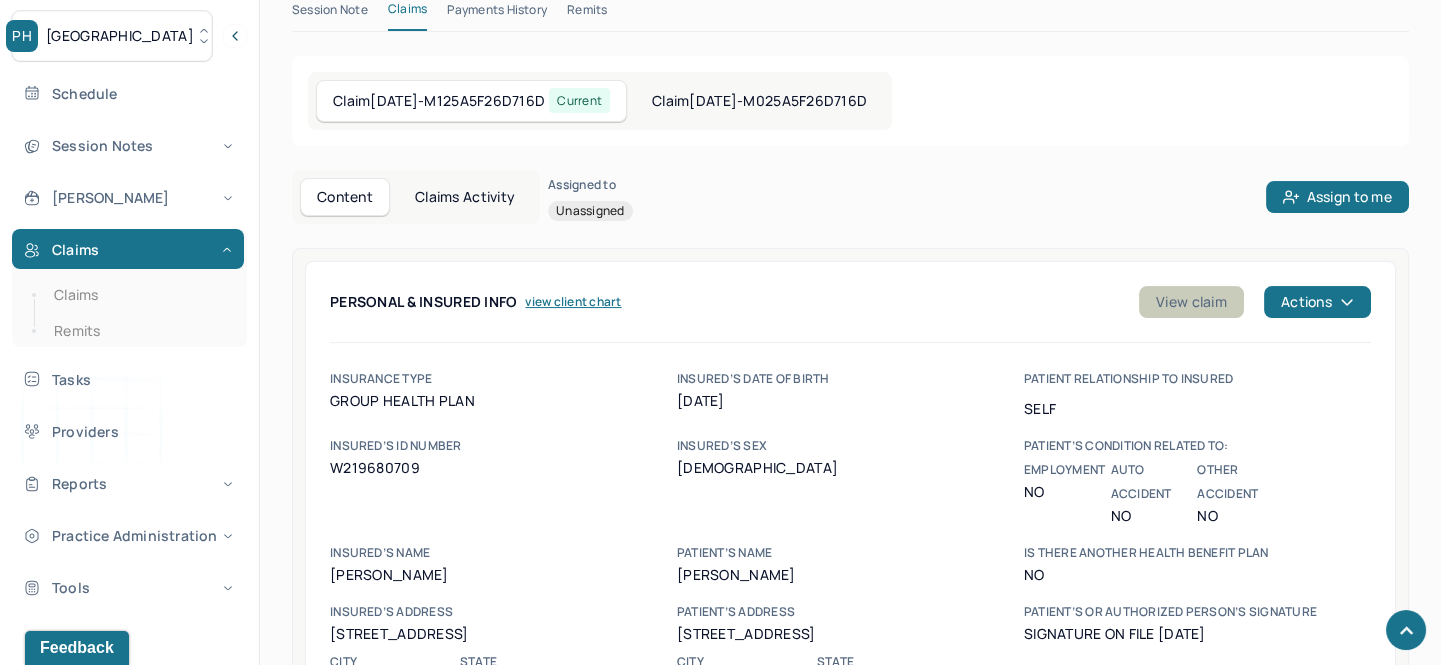 click on "View claim" at bounding box center (1191, 302) 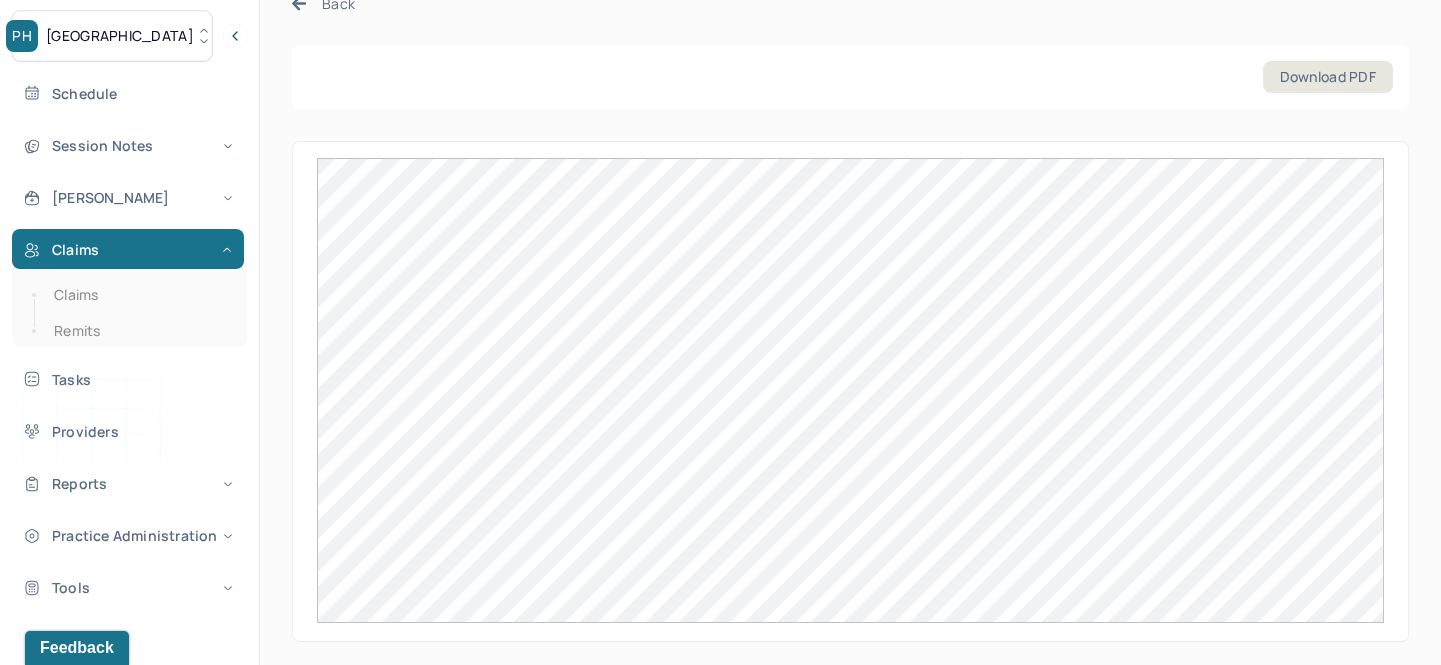 scroll, scrollTop: 0, scrollLeft: 0, axis: both 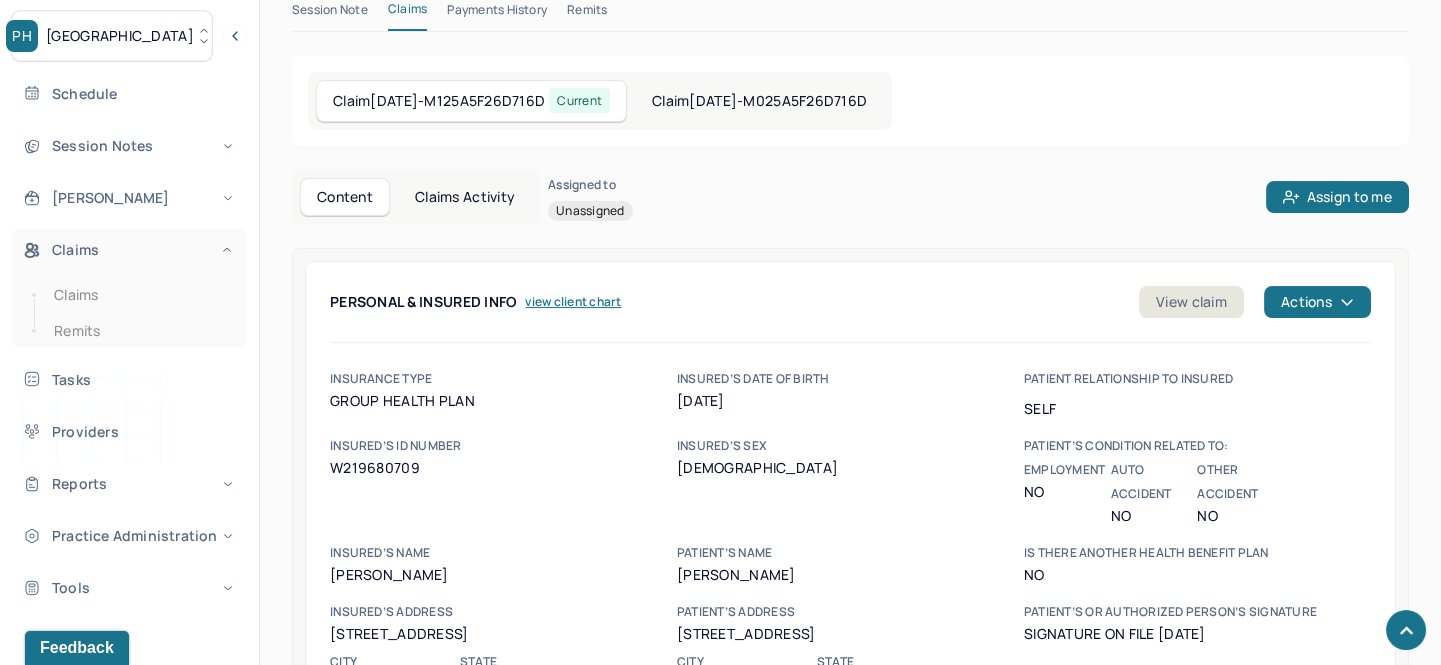 click on "Claims" at bounding box center [128, 249] 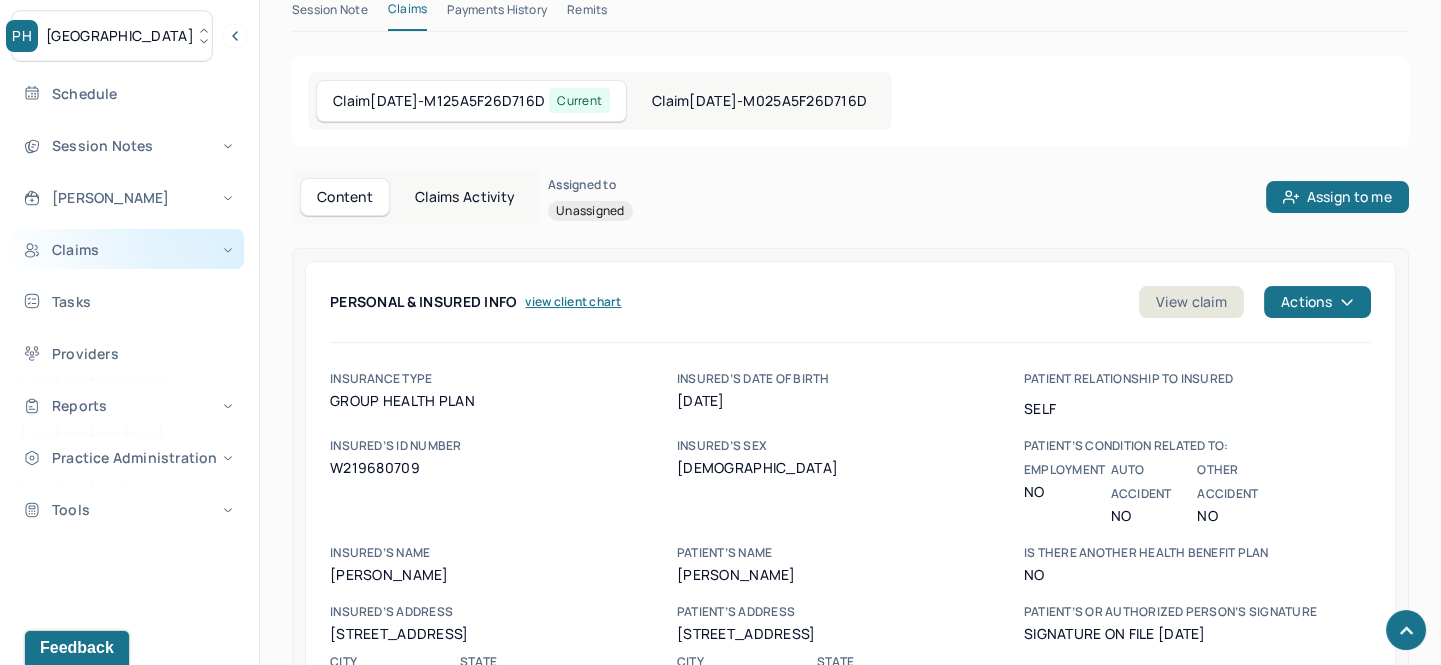click on "Claims" at bounding box center (128, 249) 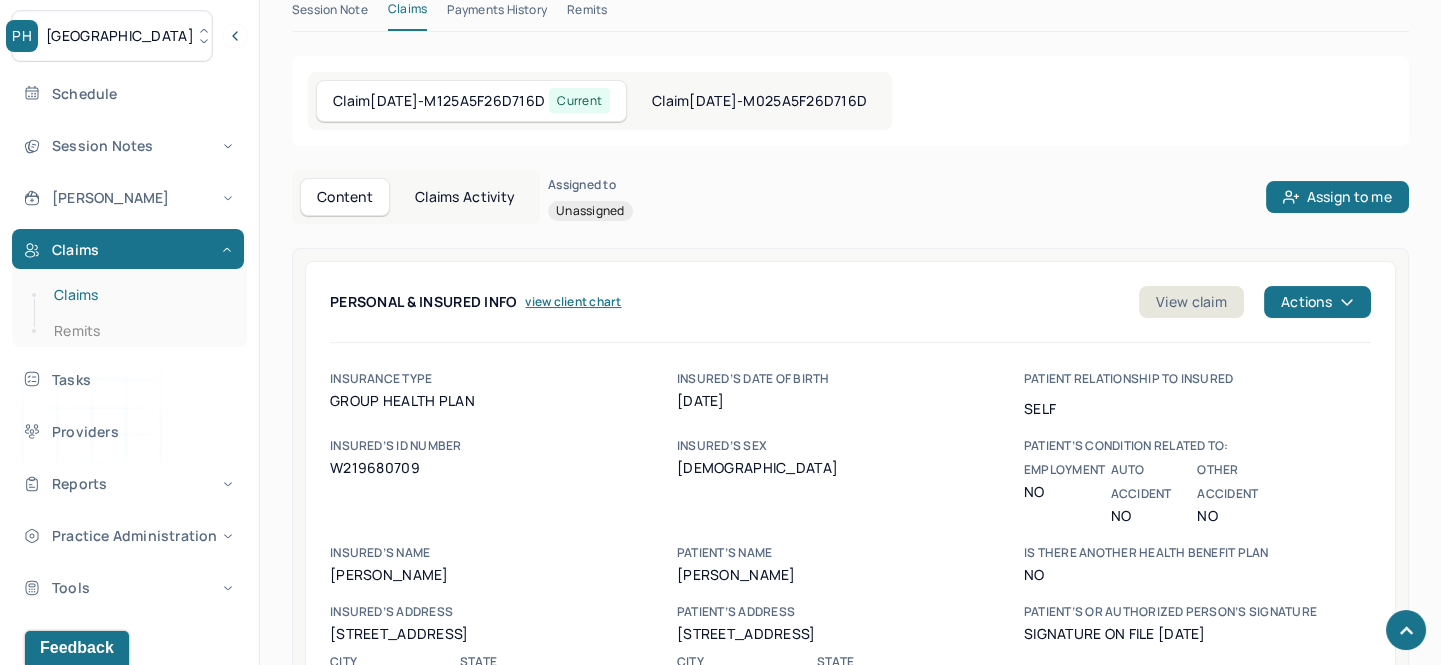 click on "Claims" at bounding box center [139, 295] 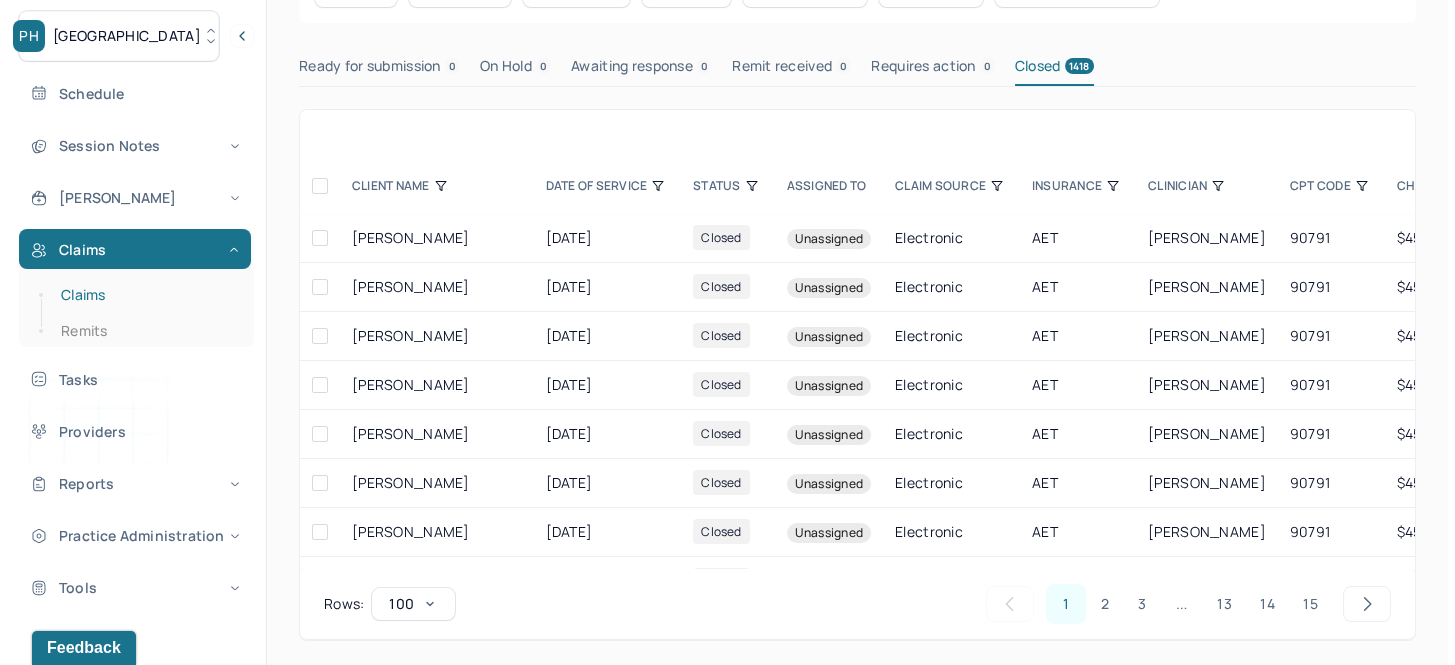 scroll, scrollTop: 192, scrollLeft: 0, axis: vertical 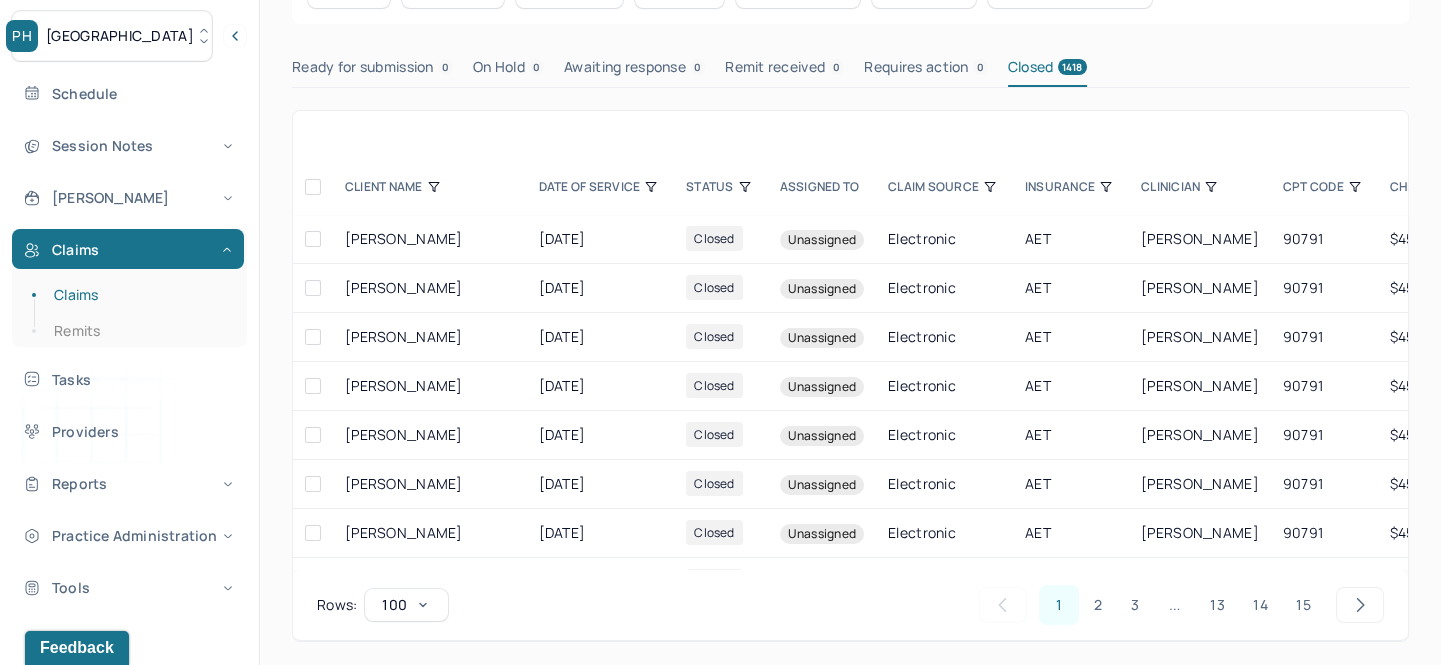 click 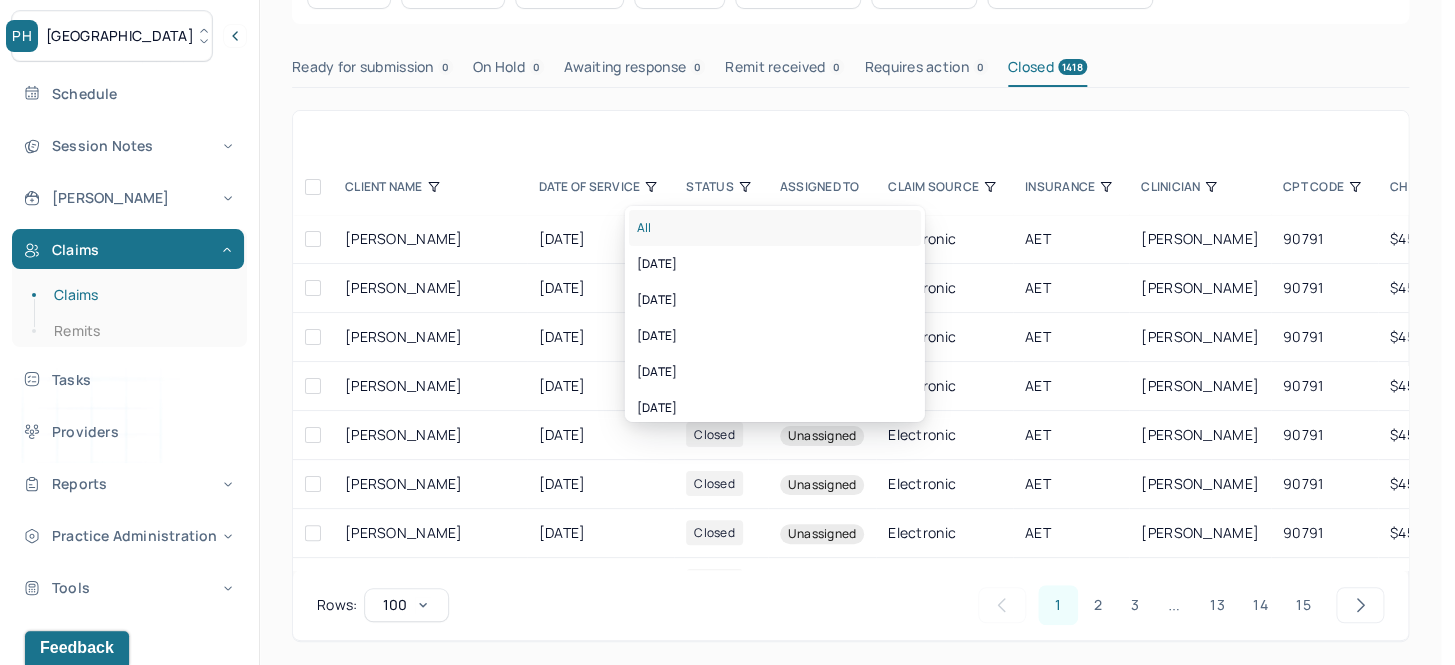 click on "All" at bounding box center [775, 228] 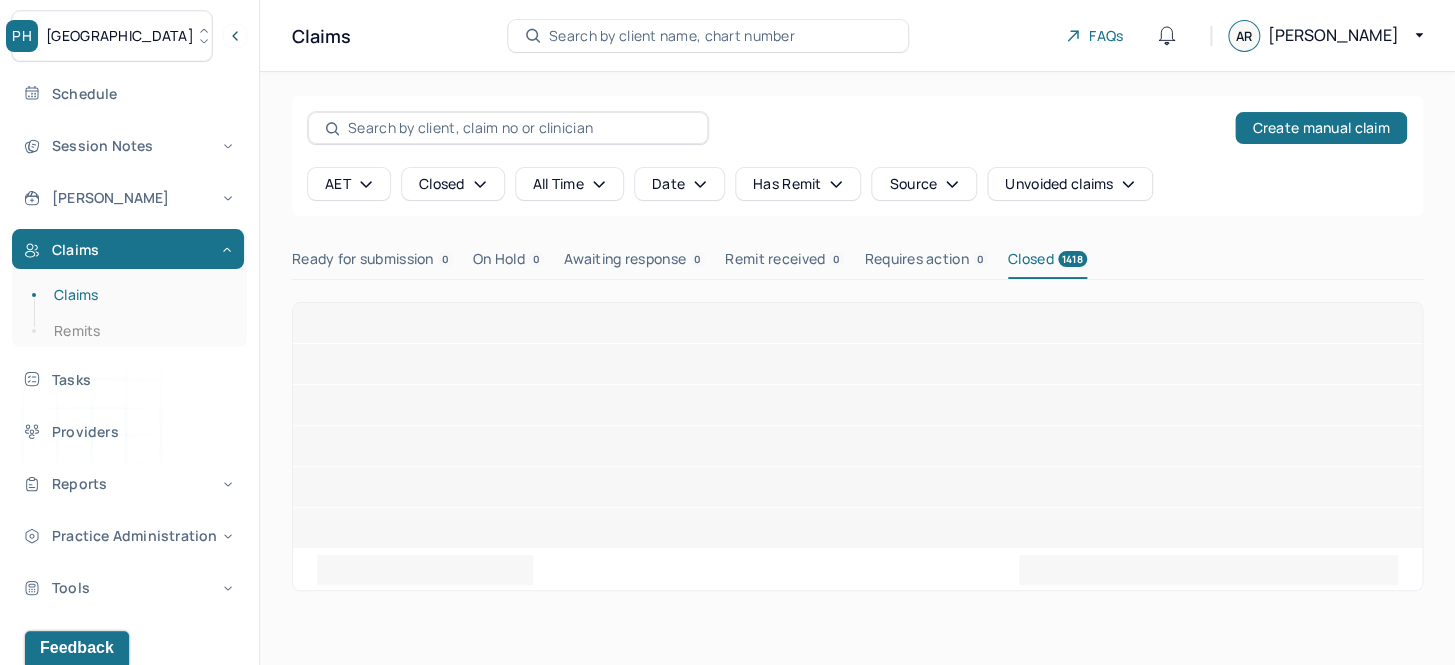 scroll, scrollTop: 0, scrollLeft: 0, axis: both 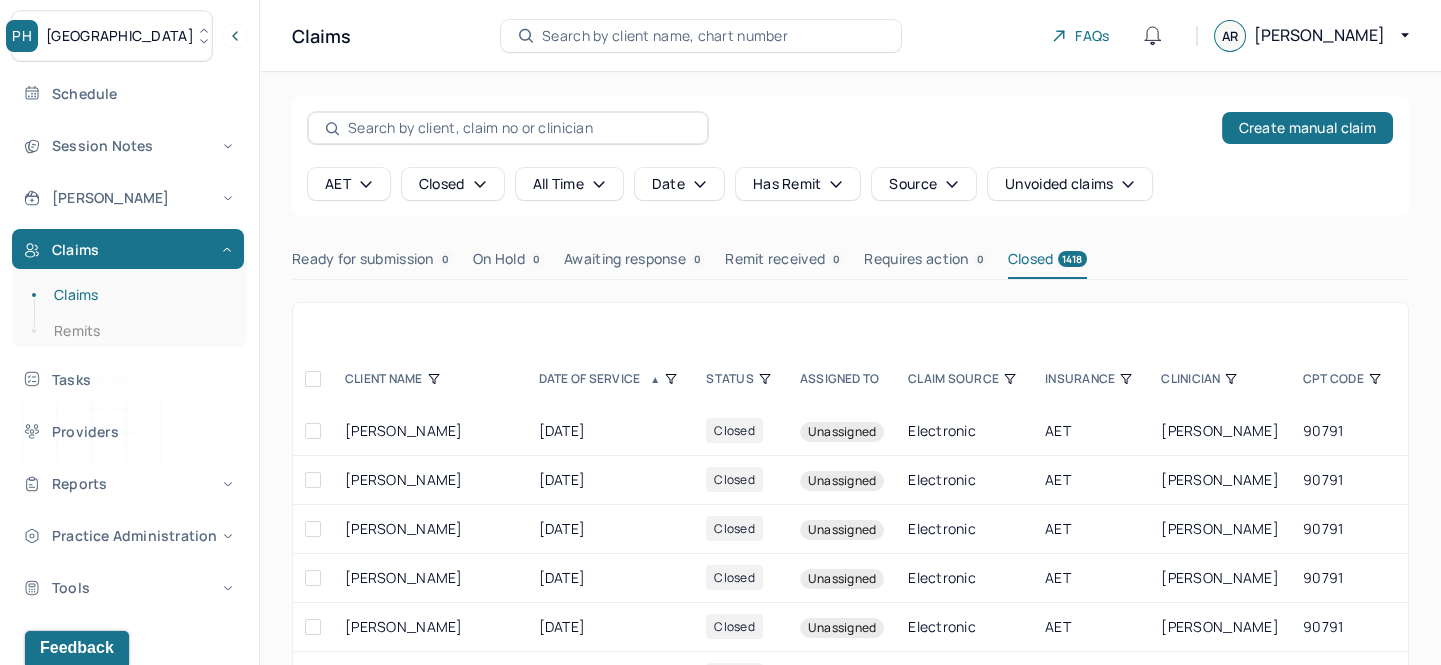 click 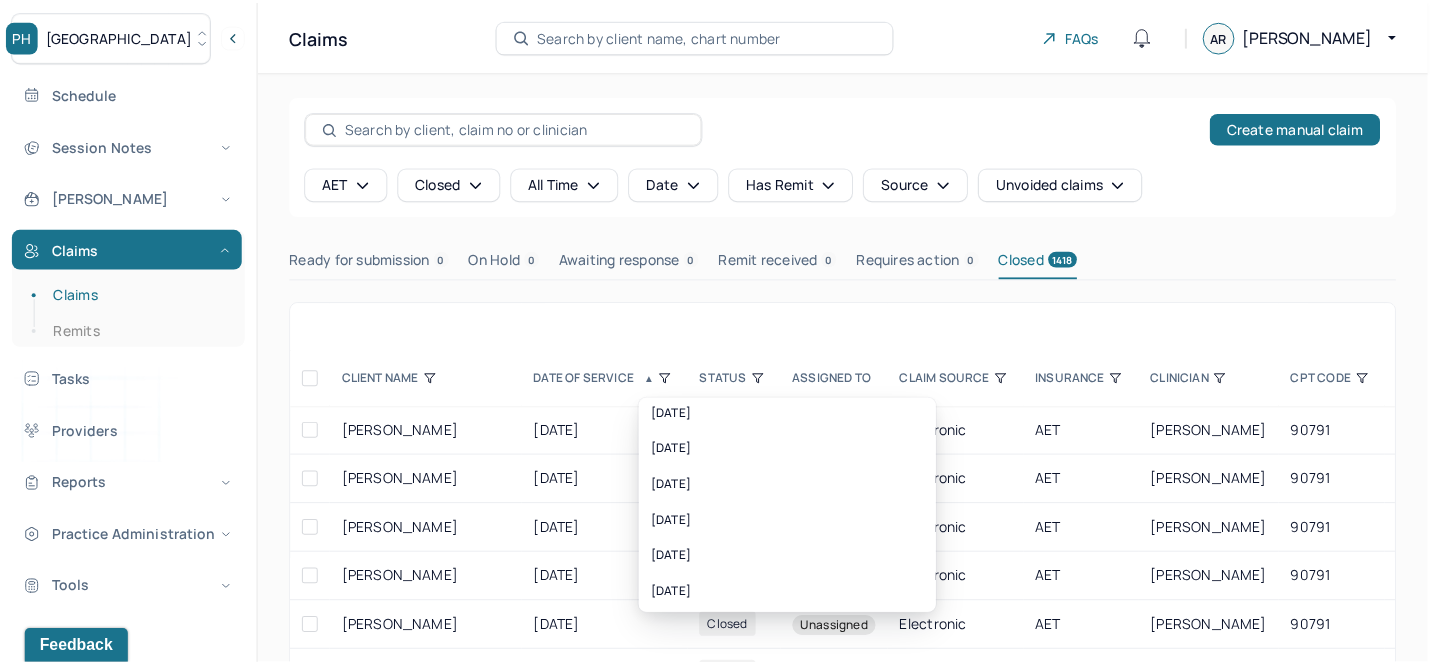 scroll, scrollTop: 3351, scrollLeft: 0, axis: vertical 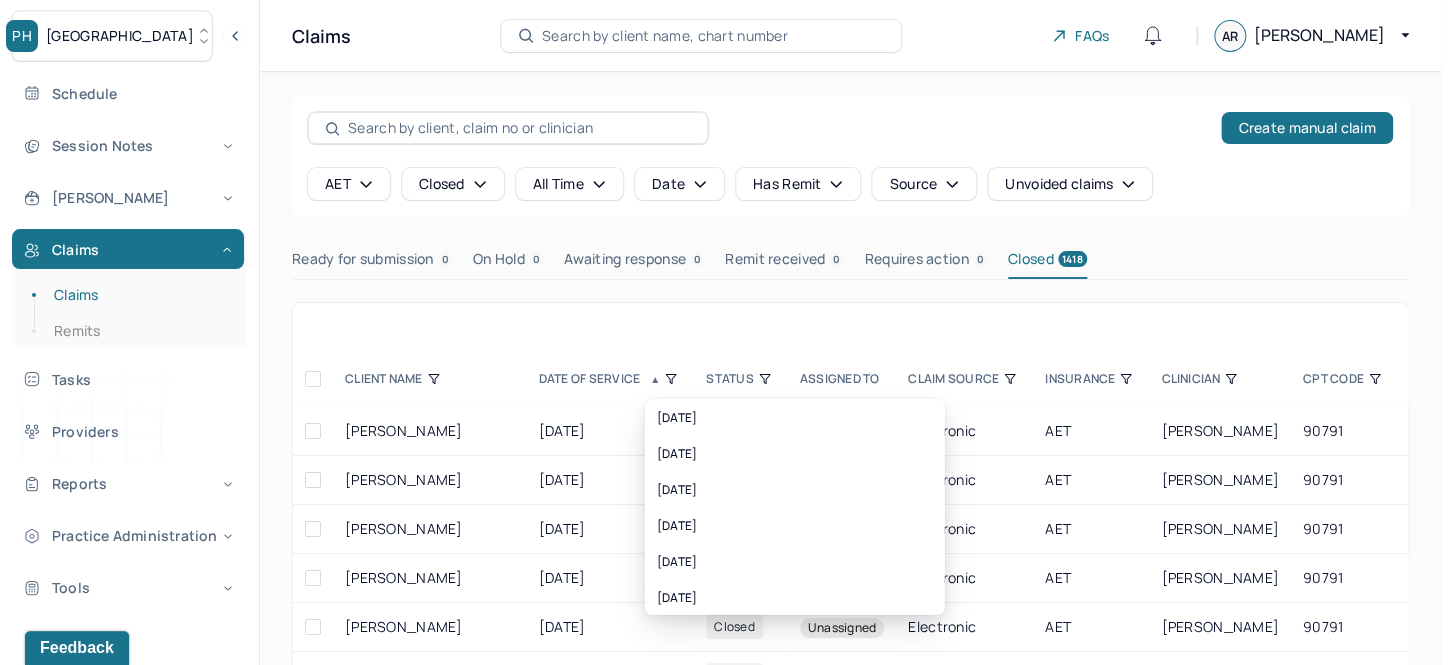 click at bounding box center (611, 327) 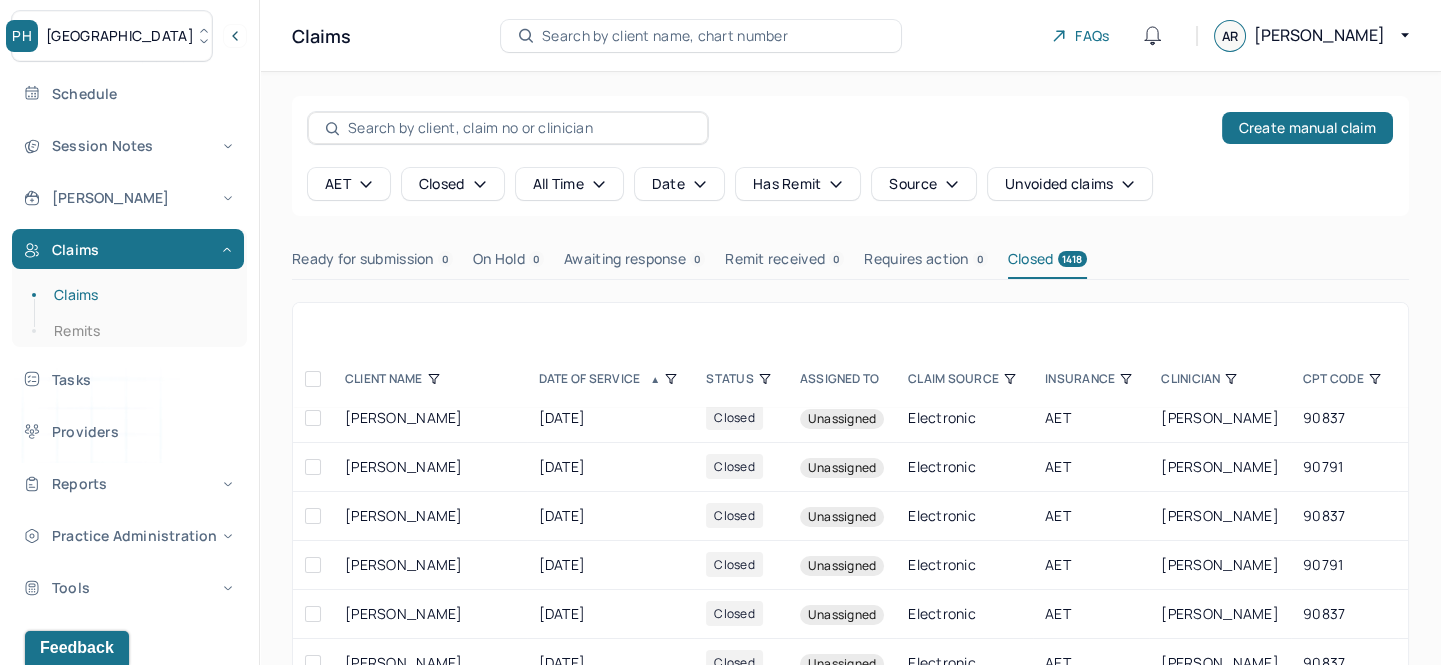 scroll, scrollTop: 727, scrollLeft: 0, axis: vertical 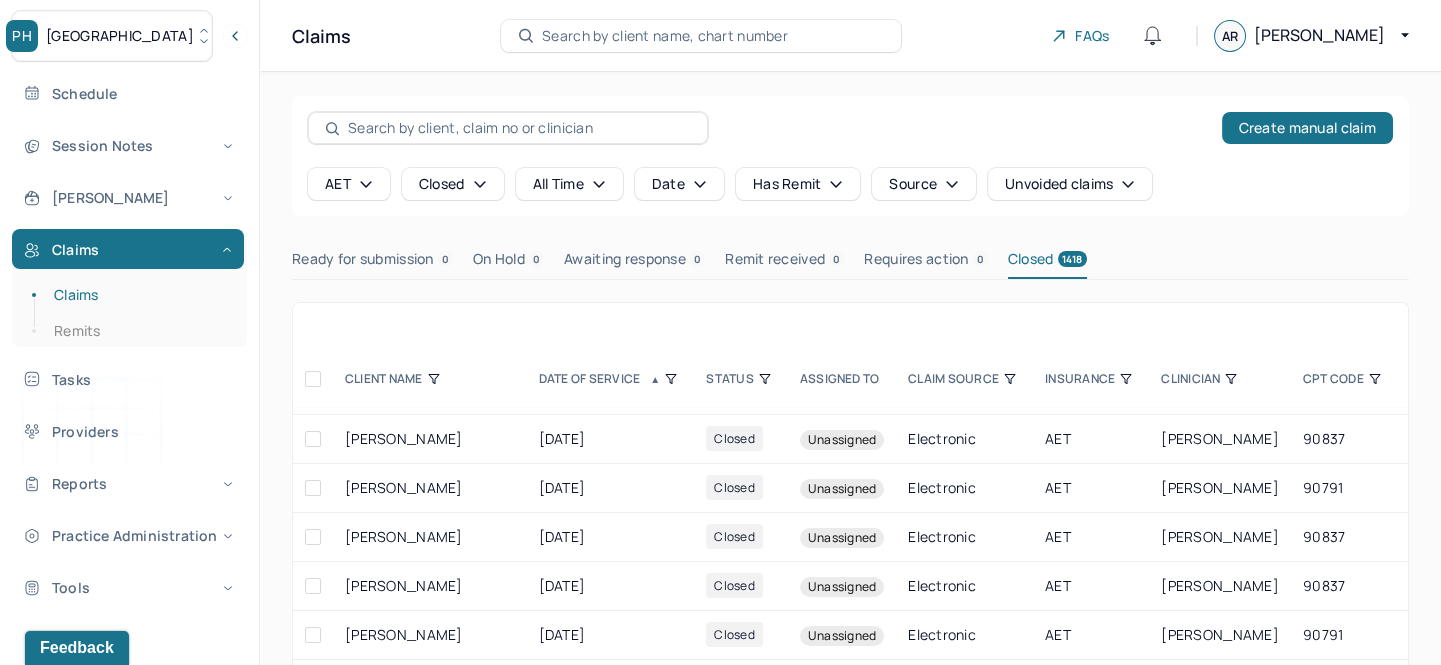 click on "▲" at bounding box center (655, 379) 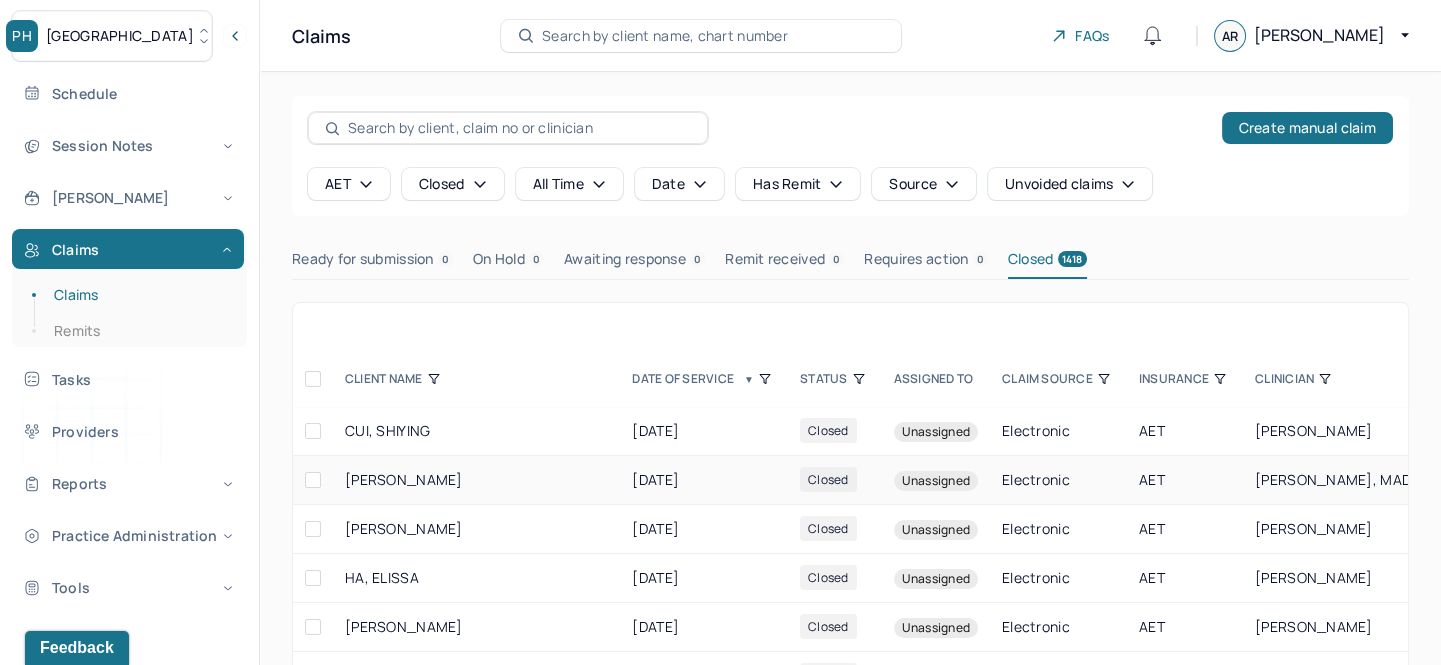 click on "PEREZ, ERIC" at bounding box center [476, 480] 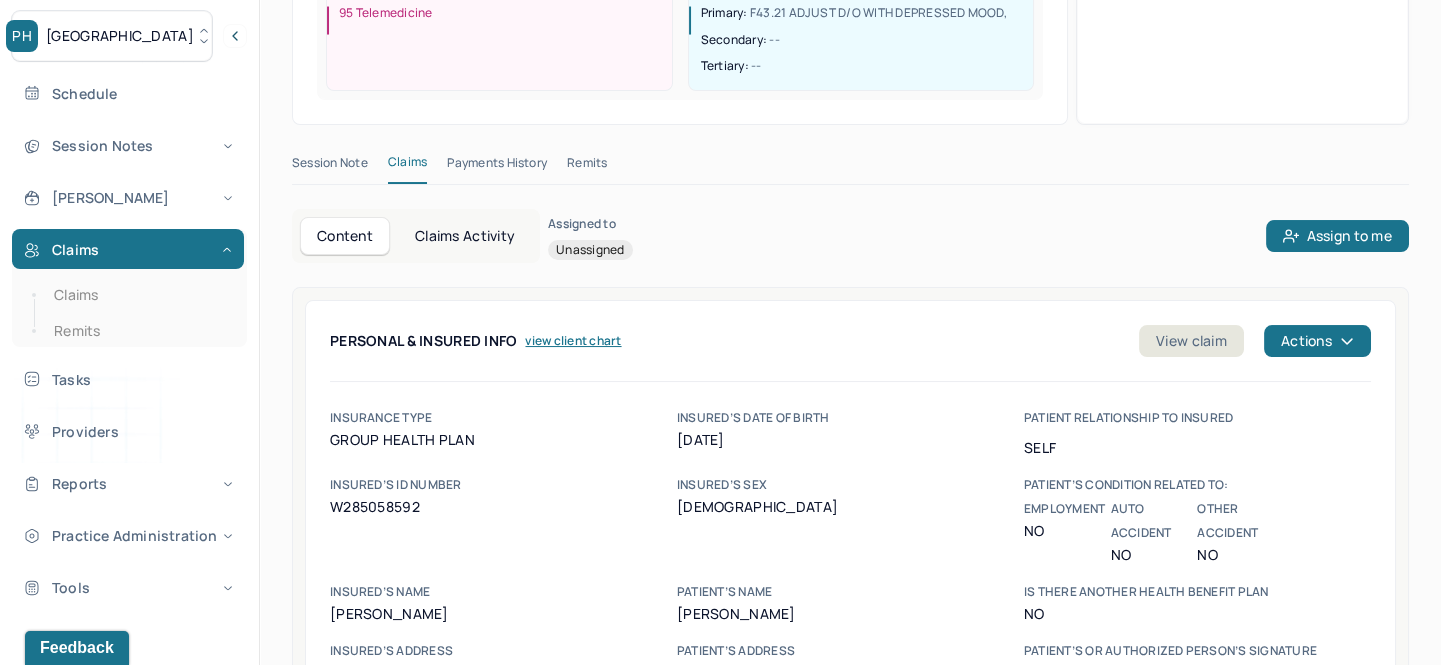 scroll, scrollTop: 545, scrollLeft: 0, axis: vertical 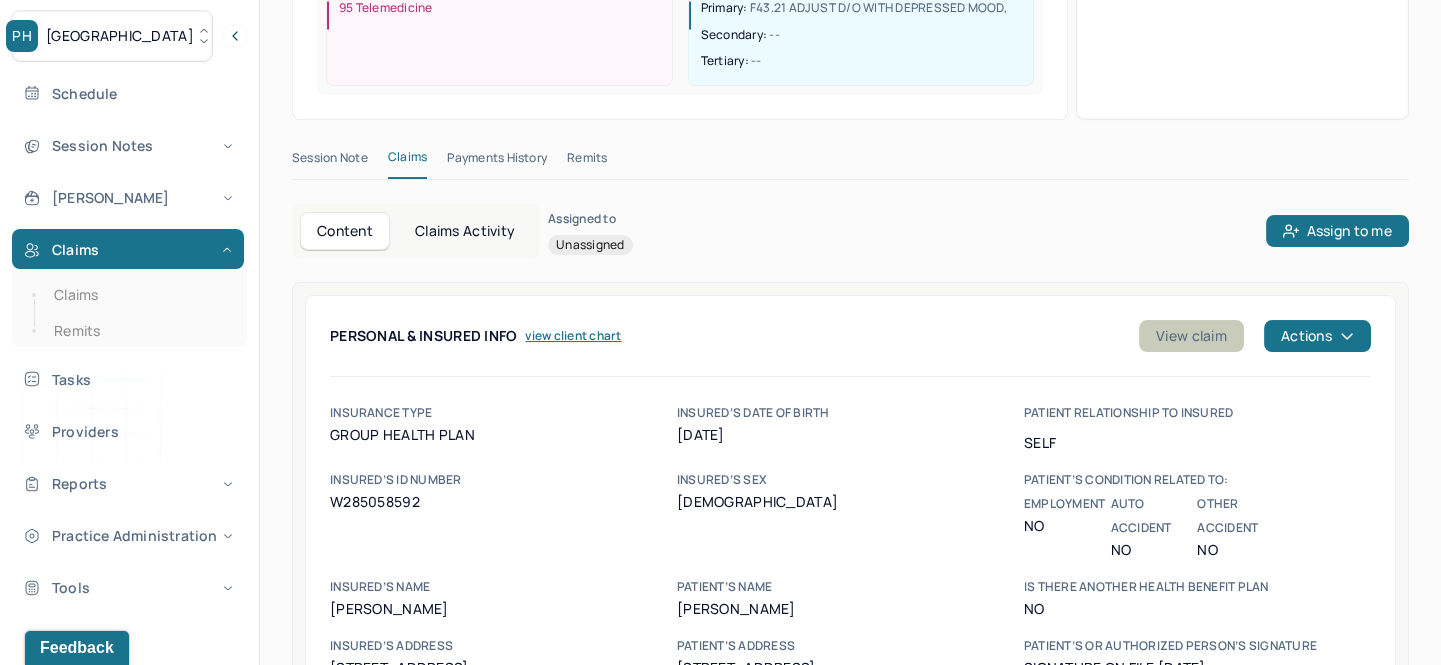 click on "View claim" at bounding box center (1191, 336) 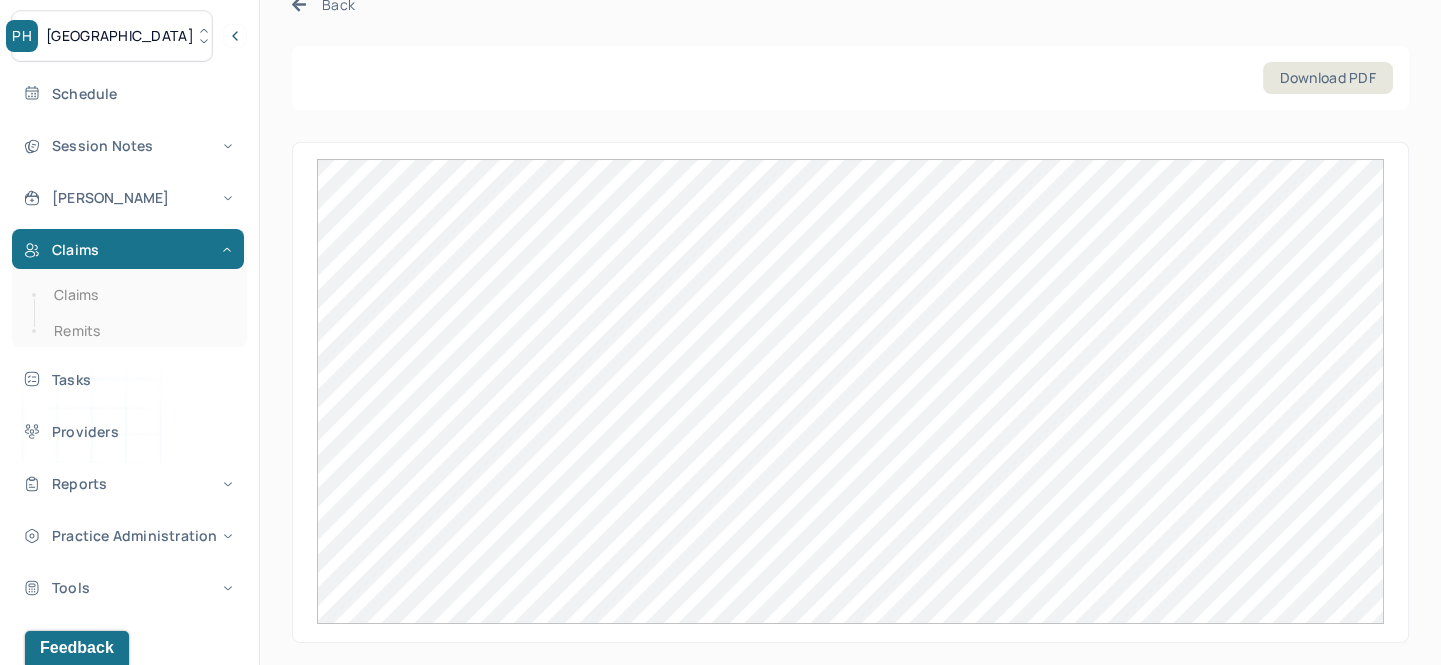 scroll, scrollTop: 102, scrollLeft: 0, axis: vertical 